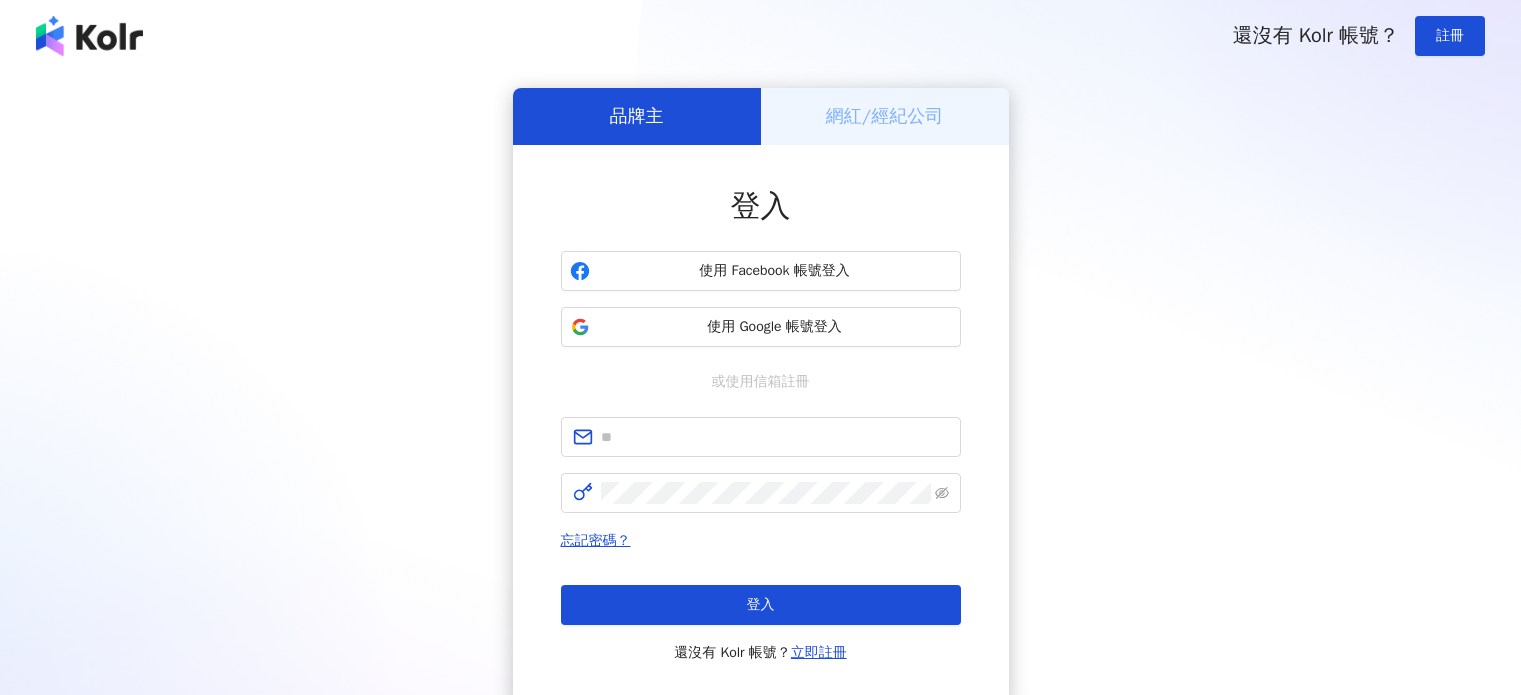 scroll, scrollTop: 0, scrollLeft: 0, axis: both 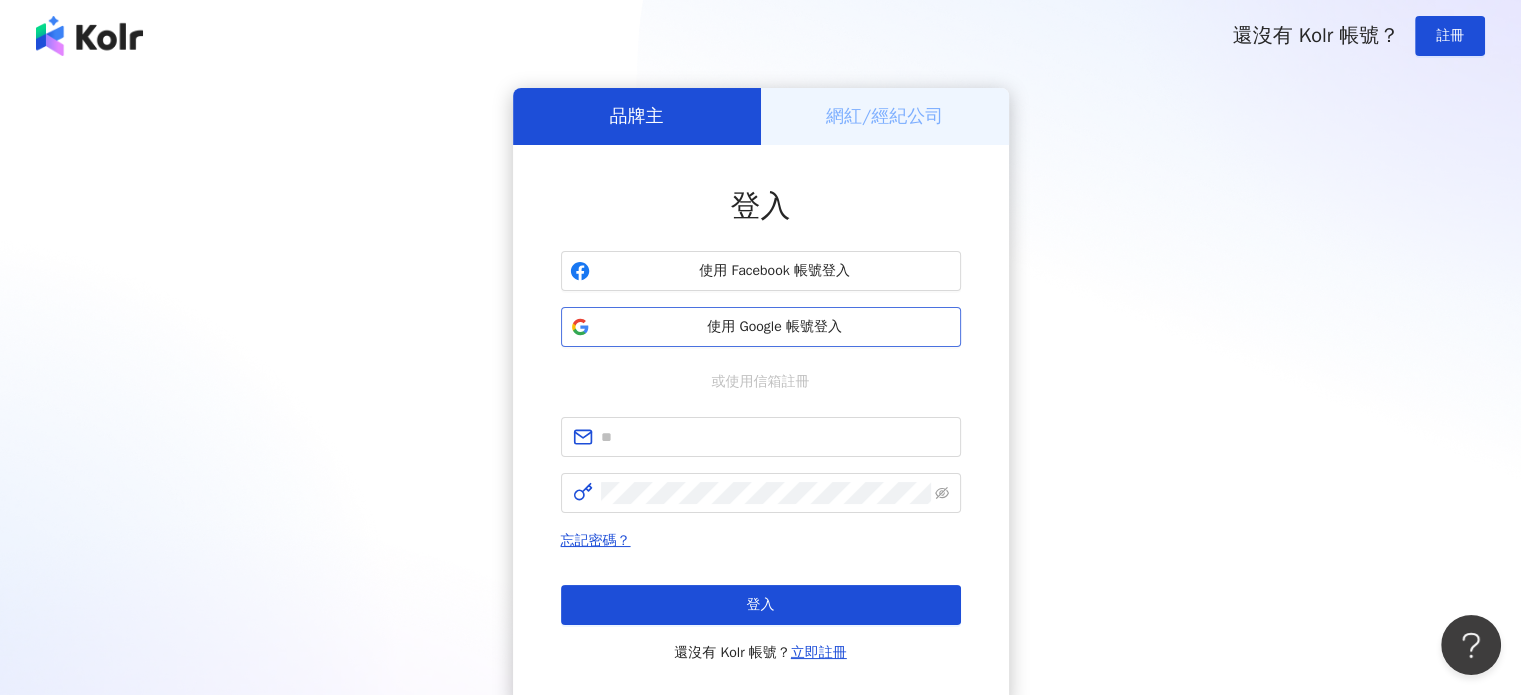 click on "使用 Google 帳號登入" at bounding box center [775, 327] 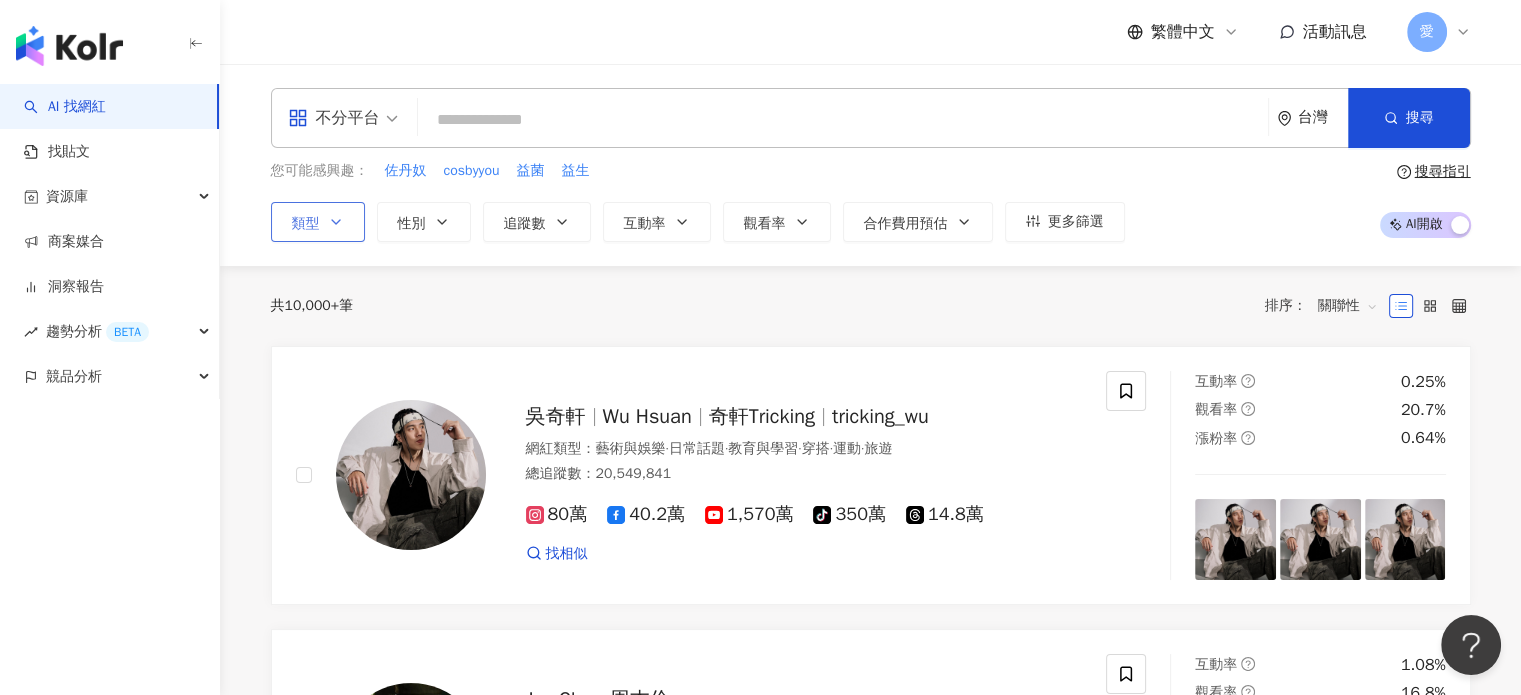 click on "類型" at bounding box center [318, 222] 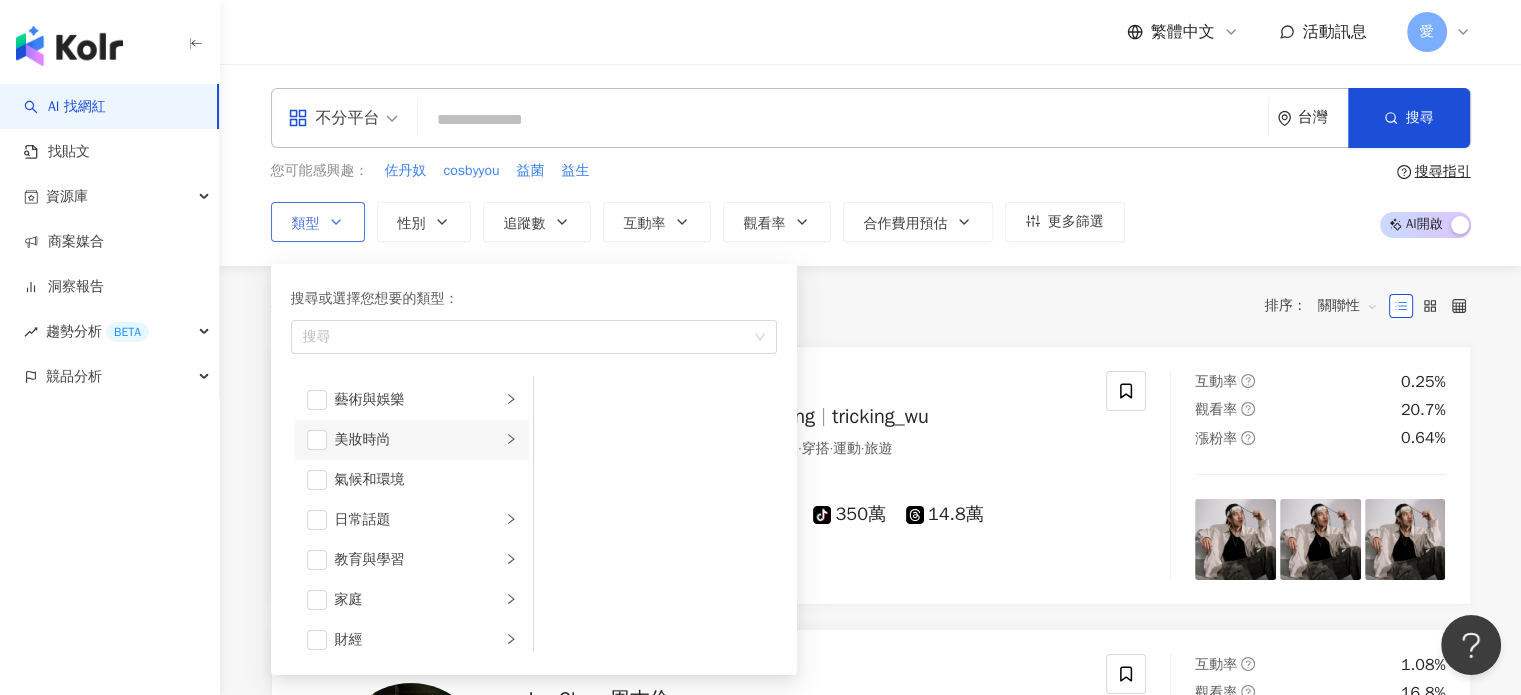 click on "美妝時尚" at bounding box center (418, 440) 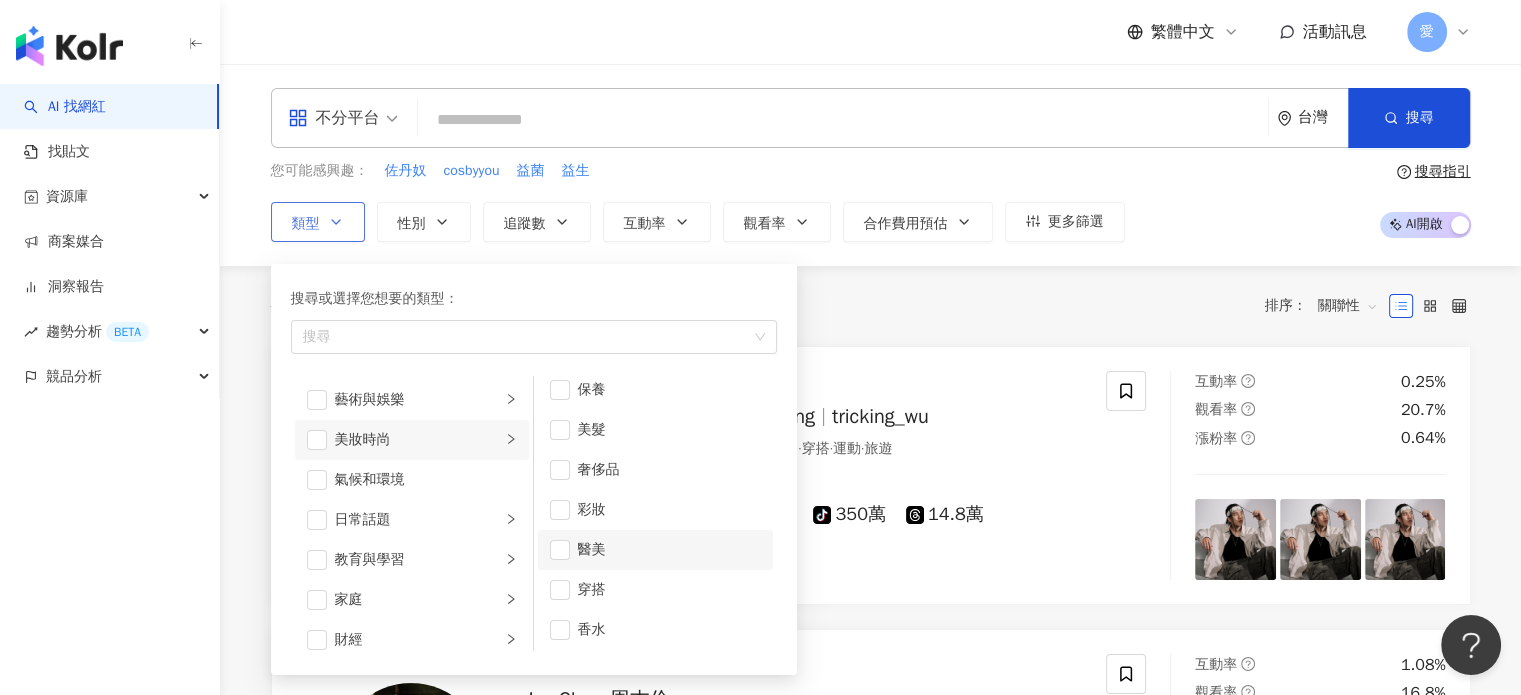 scroll, scrollTop: 12, scrollLeft: 0, axis: vertical 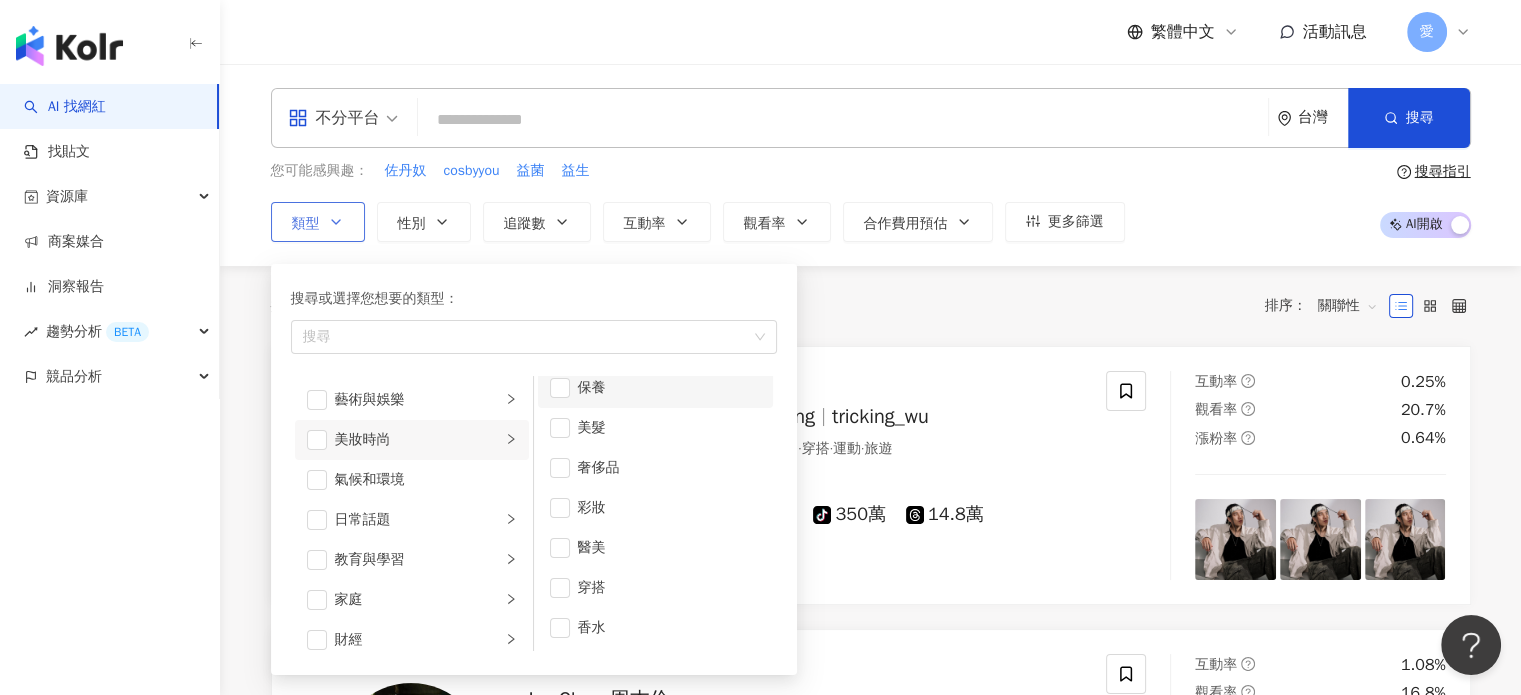 click on "保養" at bounding box center (669, 388) 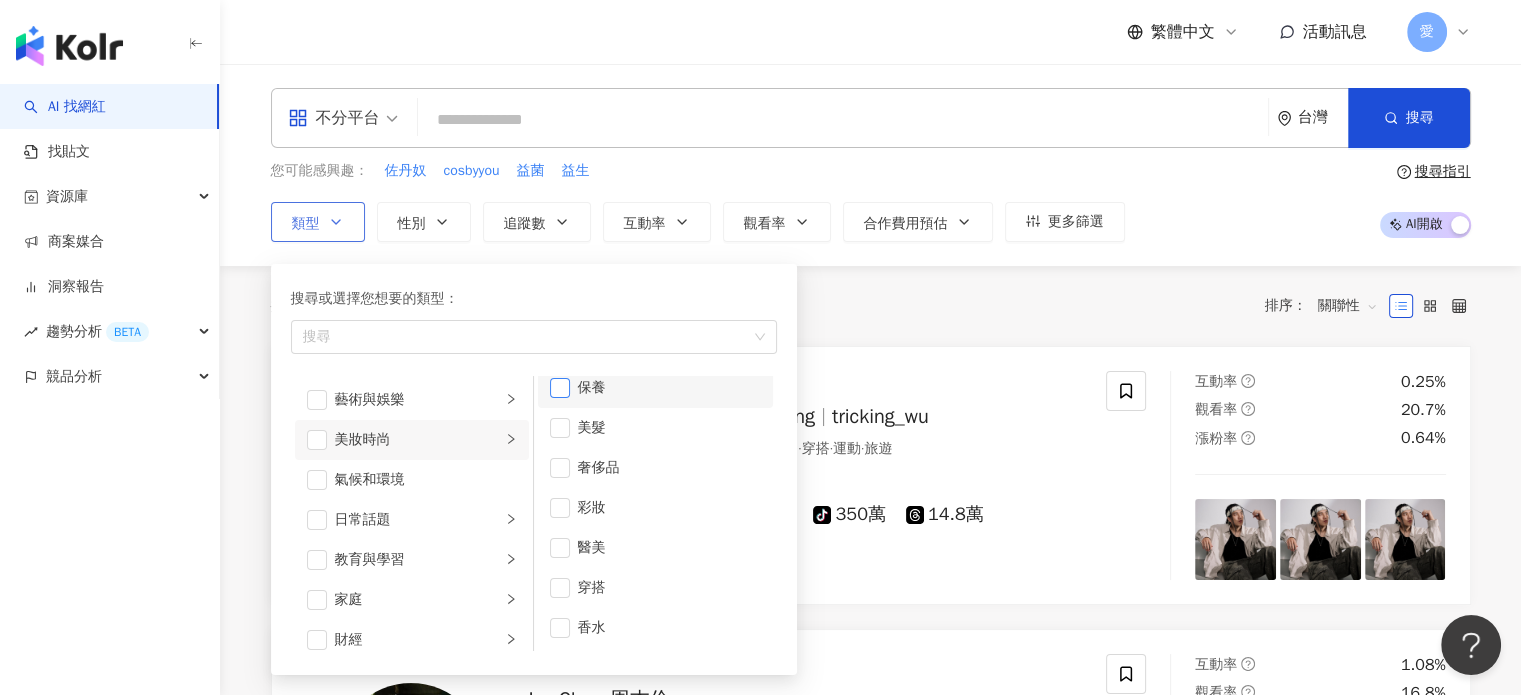 scroll, scrollTop: 4, scrollLeft: 0, axis: vertical 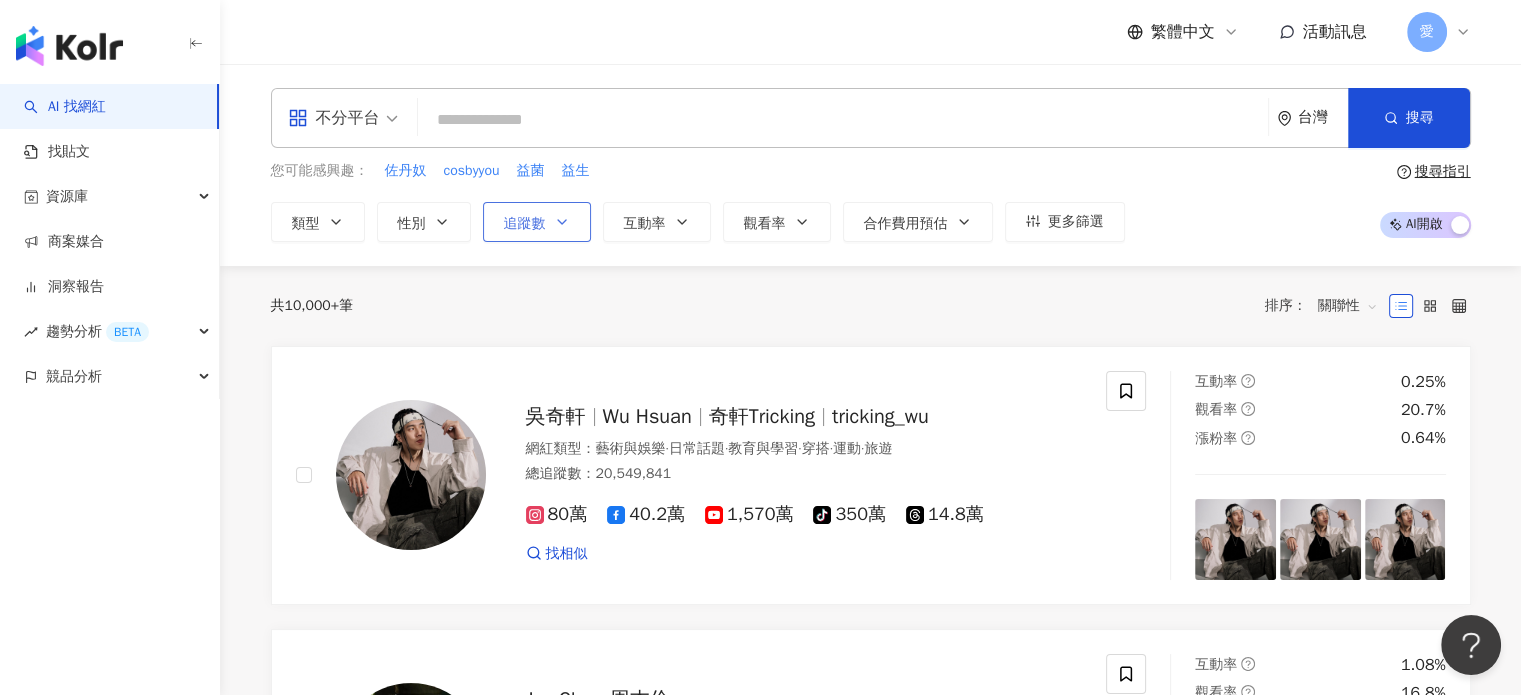 click on "追蹤數" at bounding box center [525, 224] 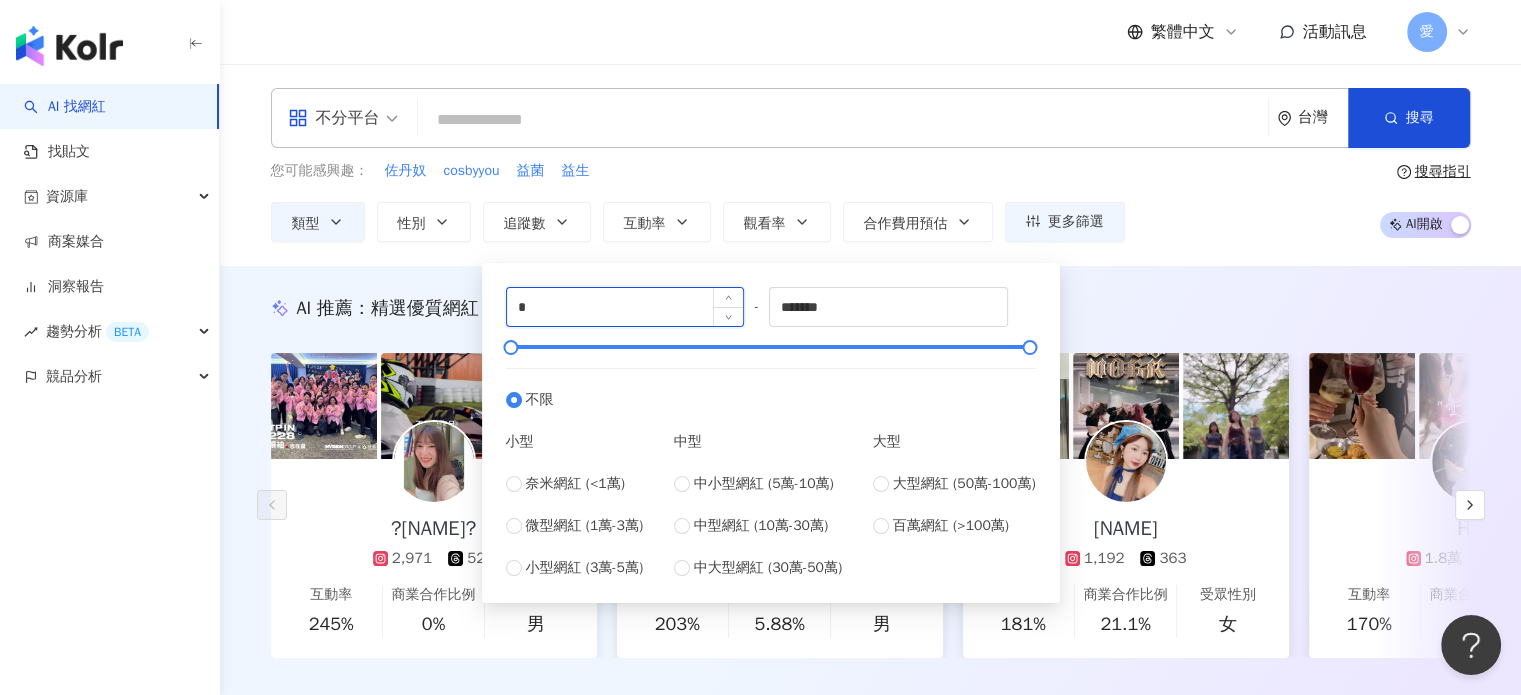 click on "*" at bounding box center [625, 307] 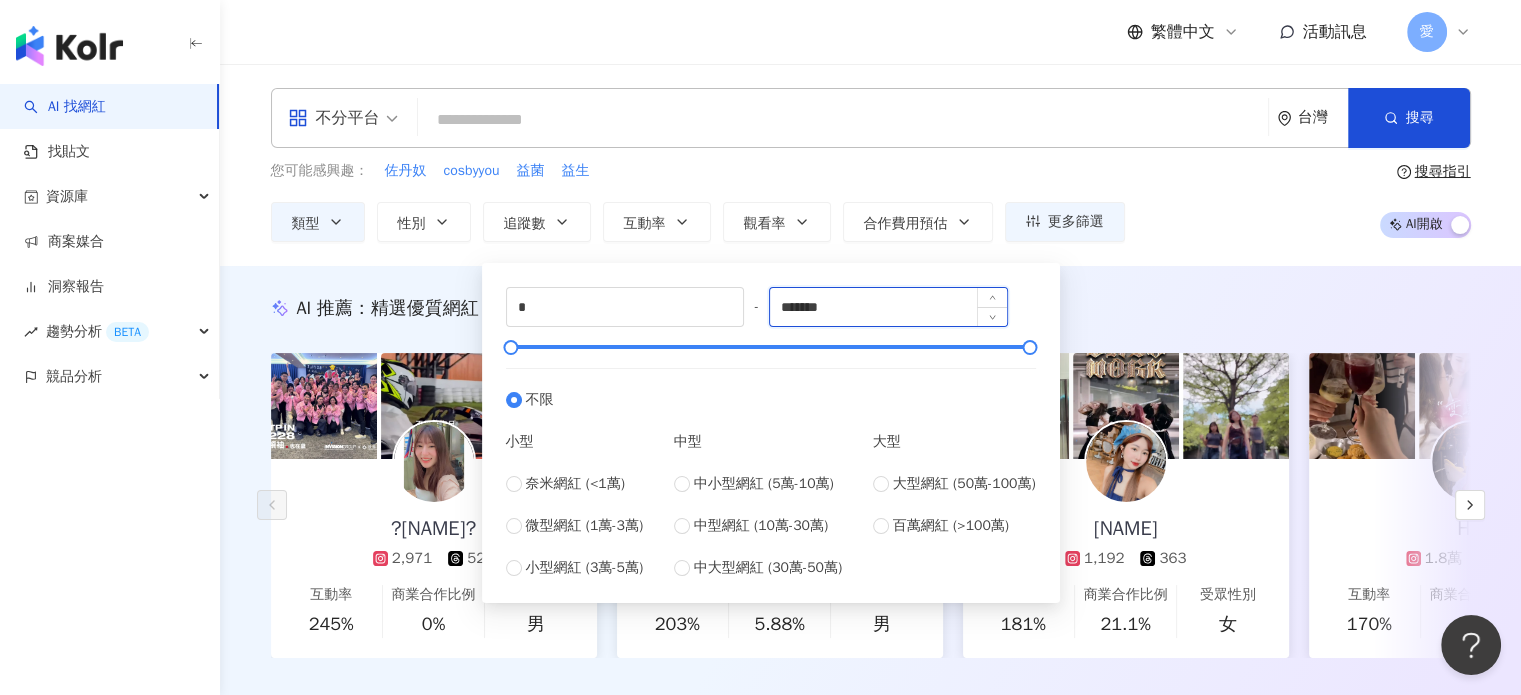 click on "*******" at bounding box center [888, 307] 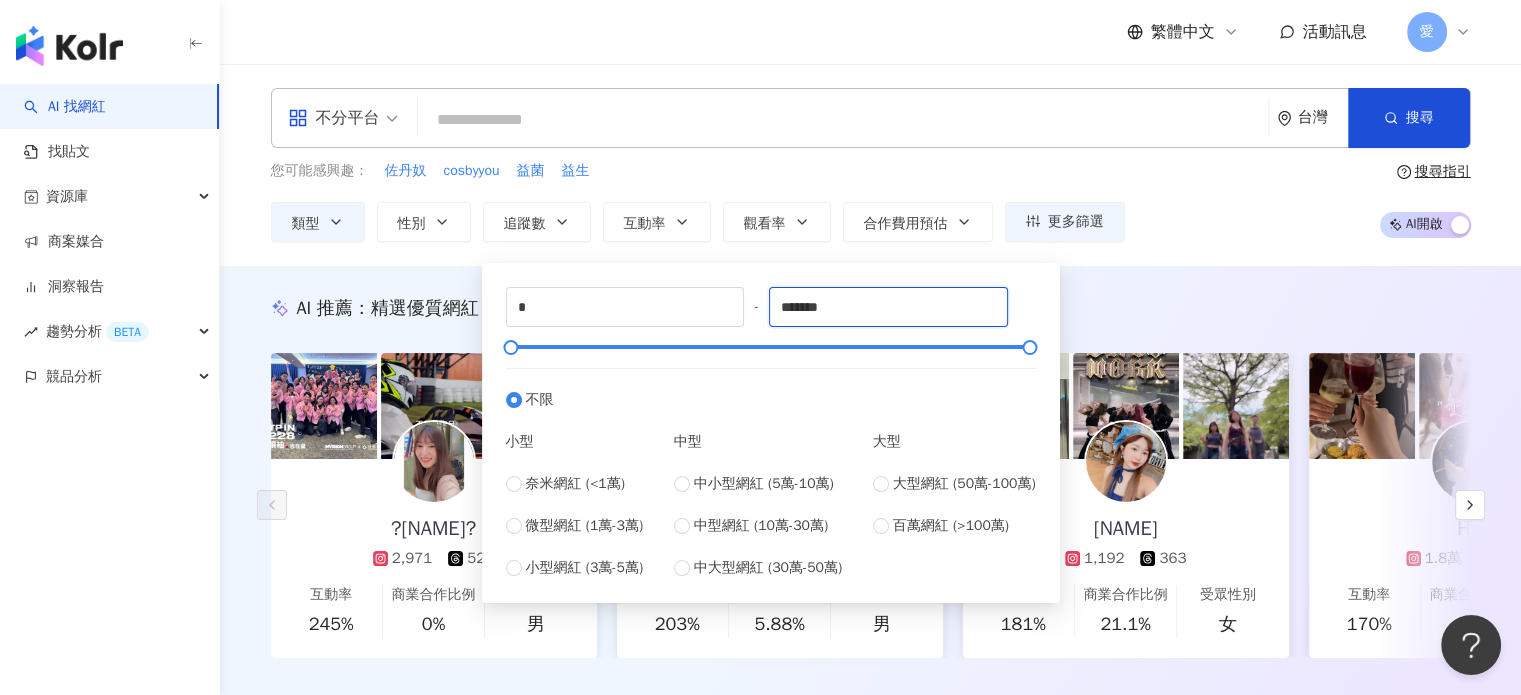 drag, startPoint x: 883, startPoint y: 306, endPoint x: 774, endPoint y: 307, distance: 109.004585 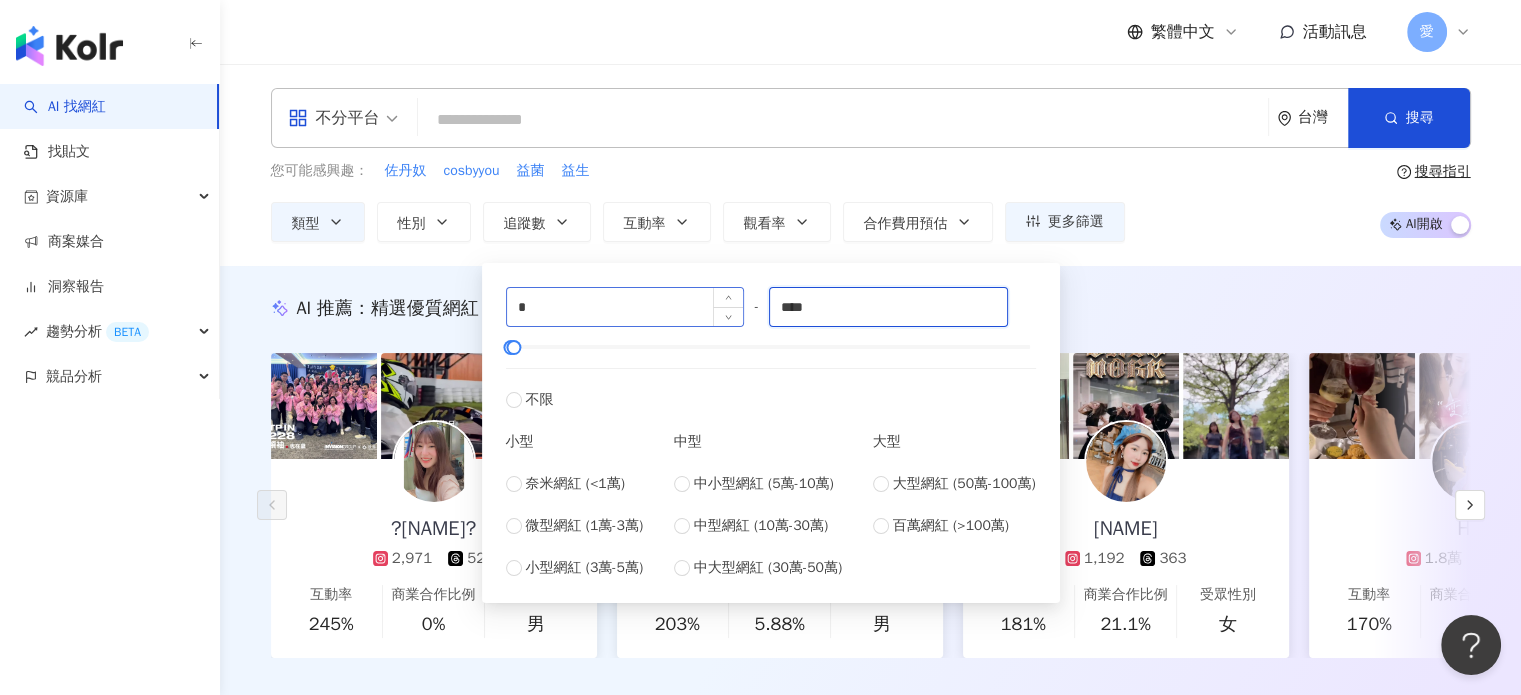 type on "****" 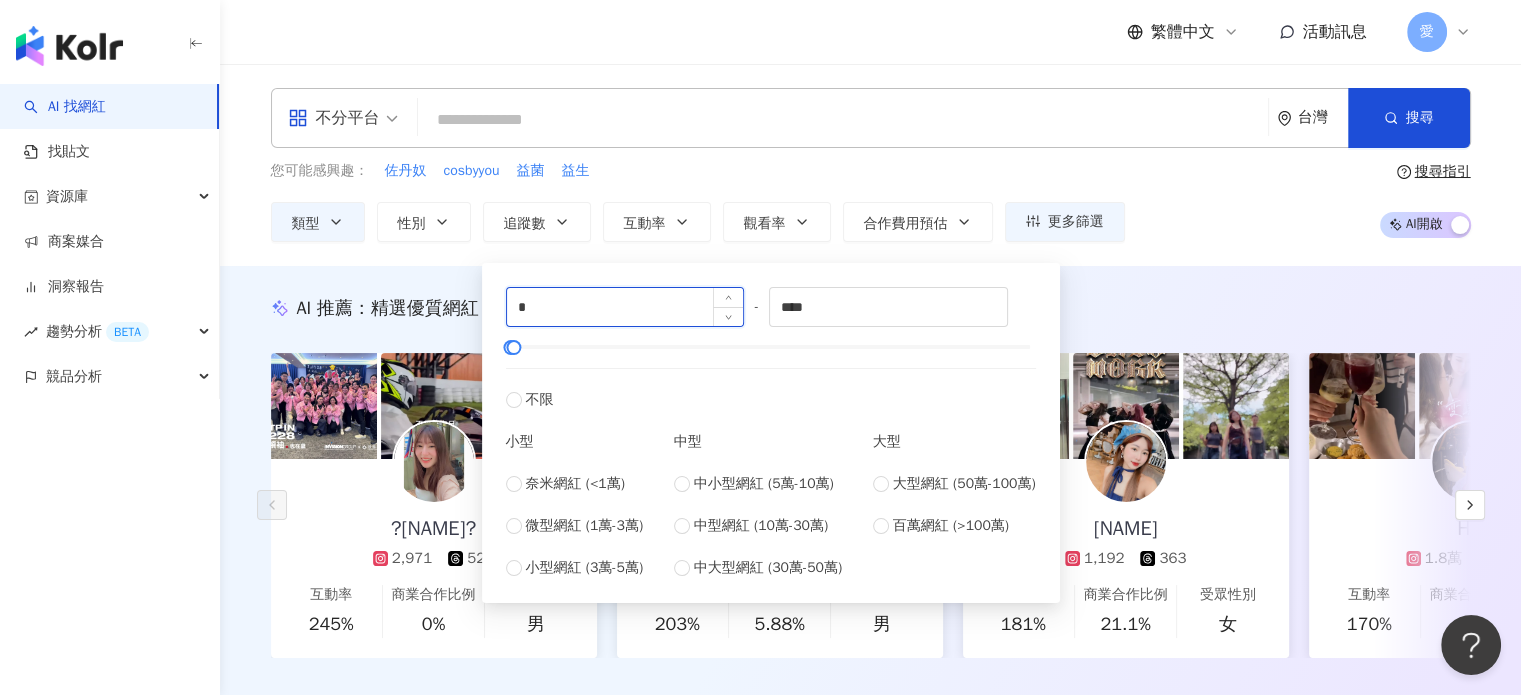 click on "*" at bounding box center (625, 307) 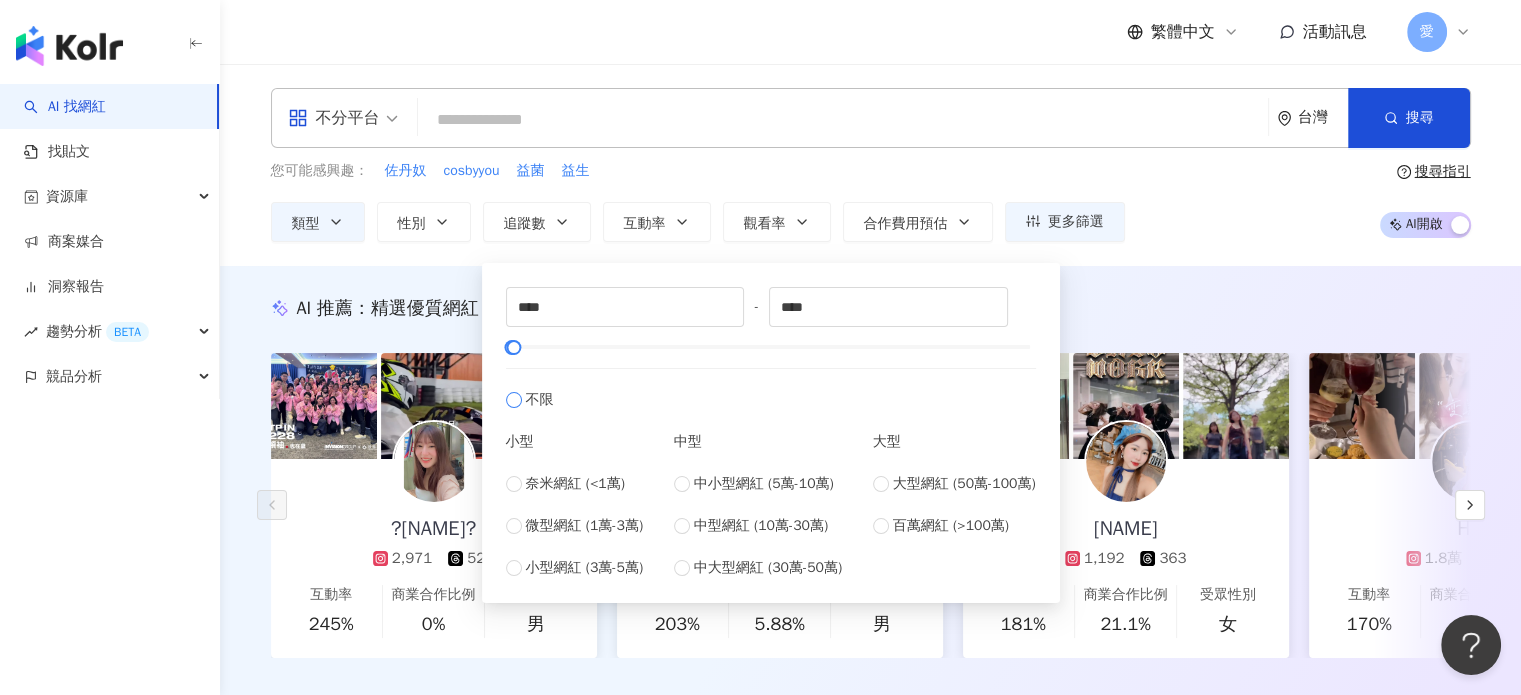 click on "不限" at bounding box center [771, 389] 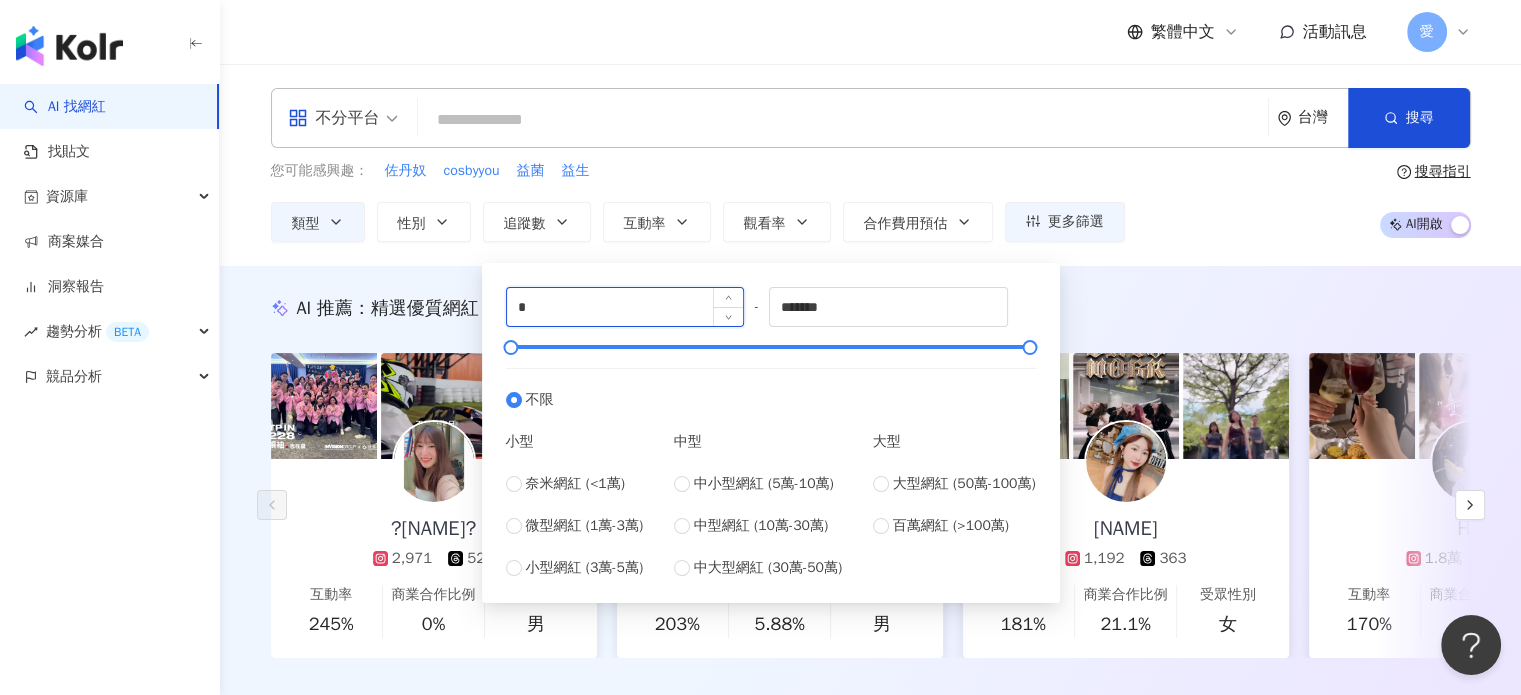 click on "*" at bounding box center (625, 307) 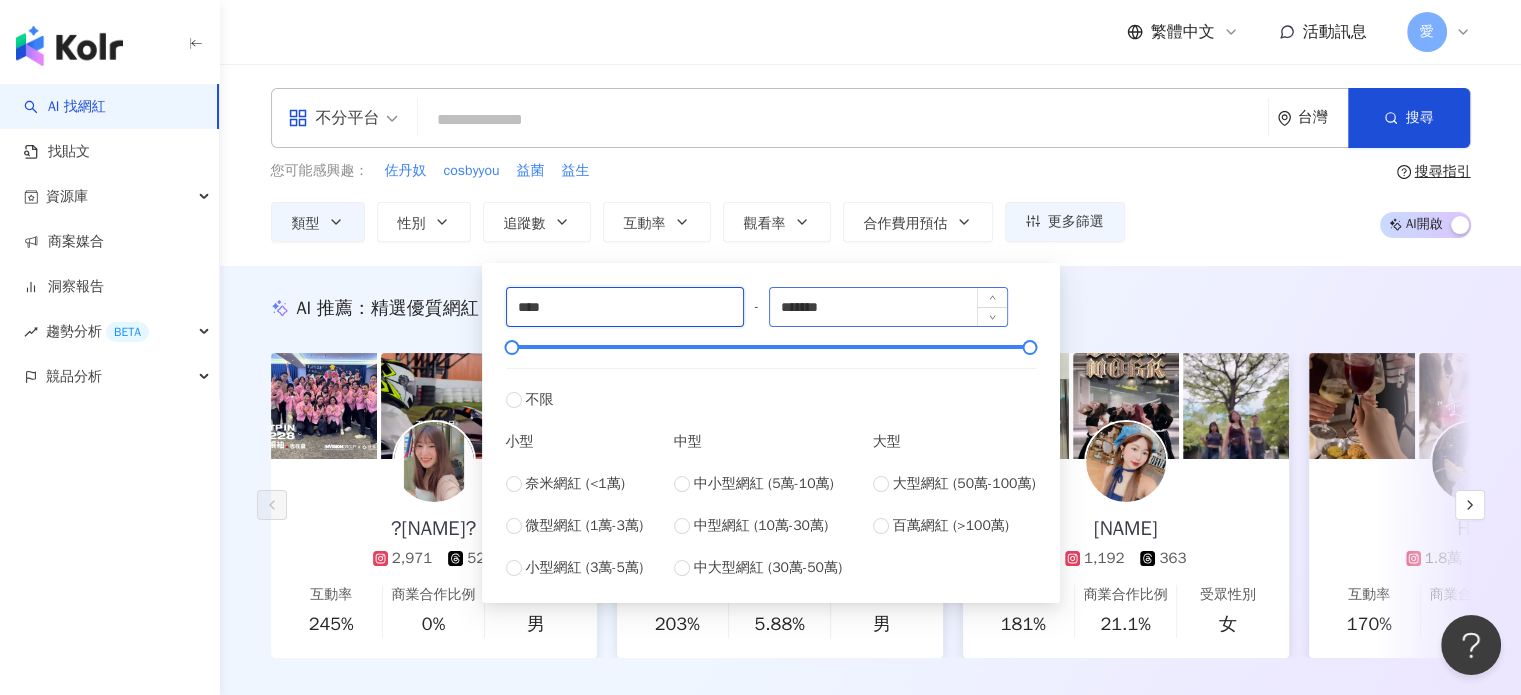 type on "****" 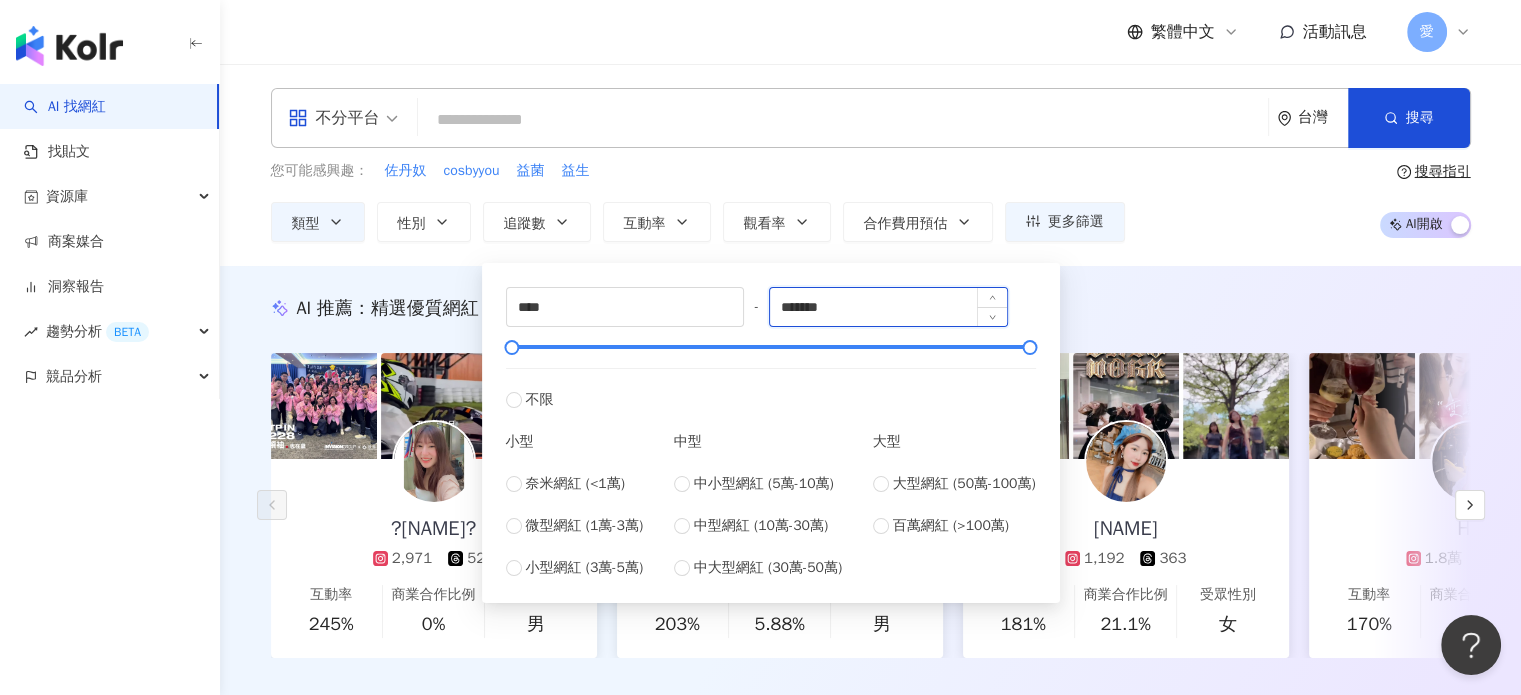 click on "*******" at bounding box center (888, 307) 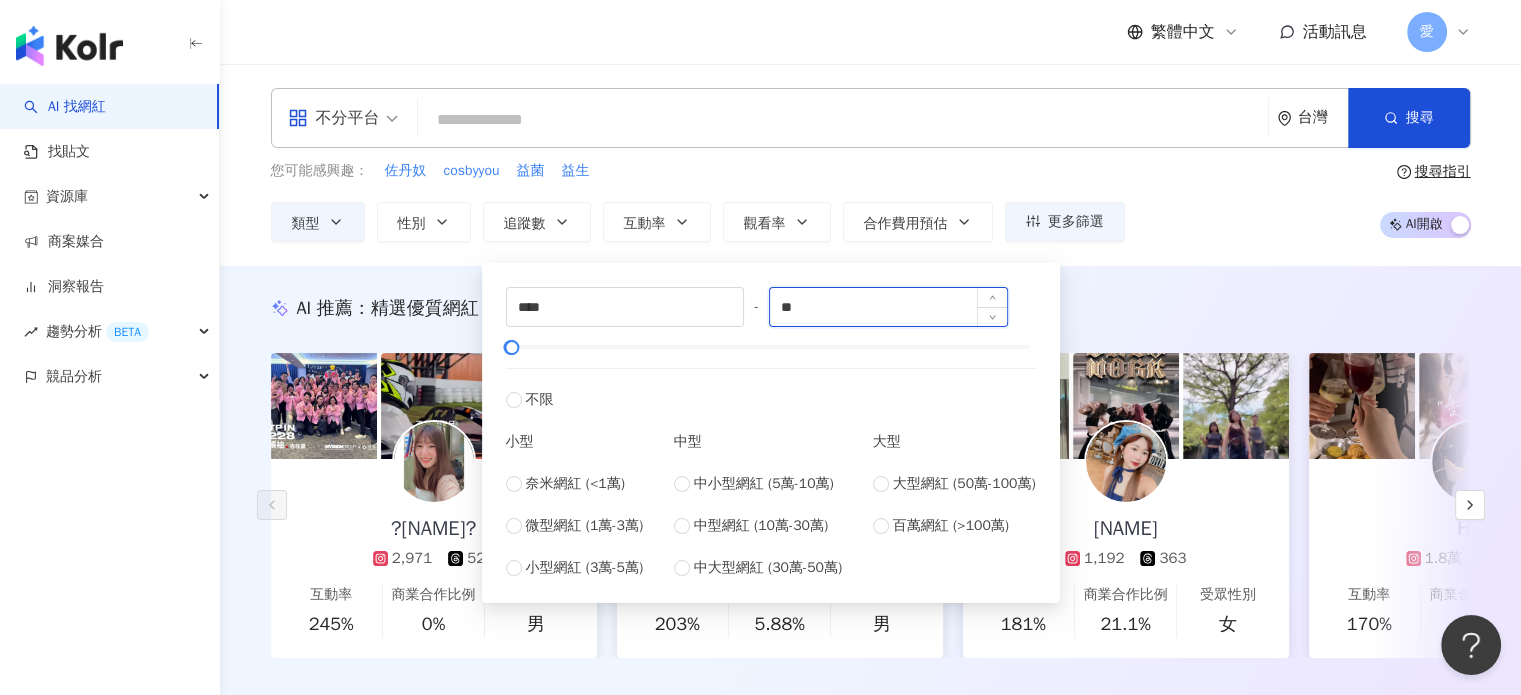 type on "*" 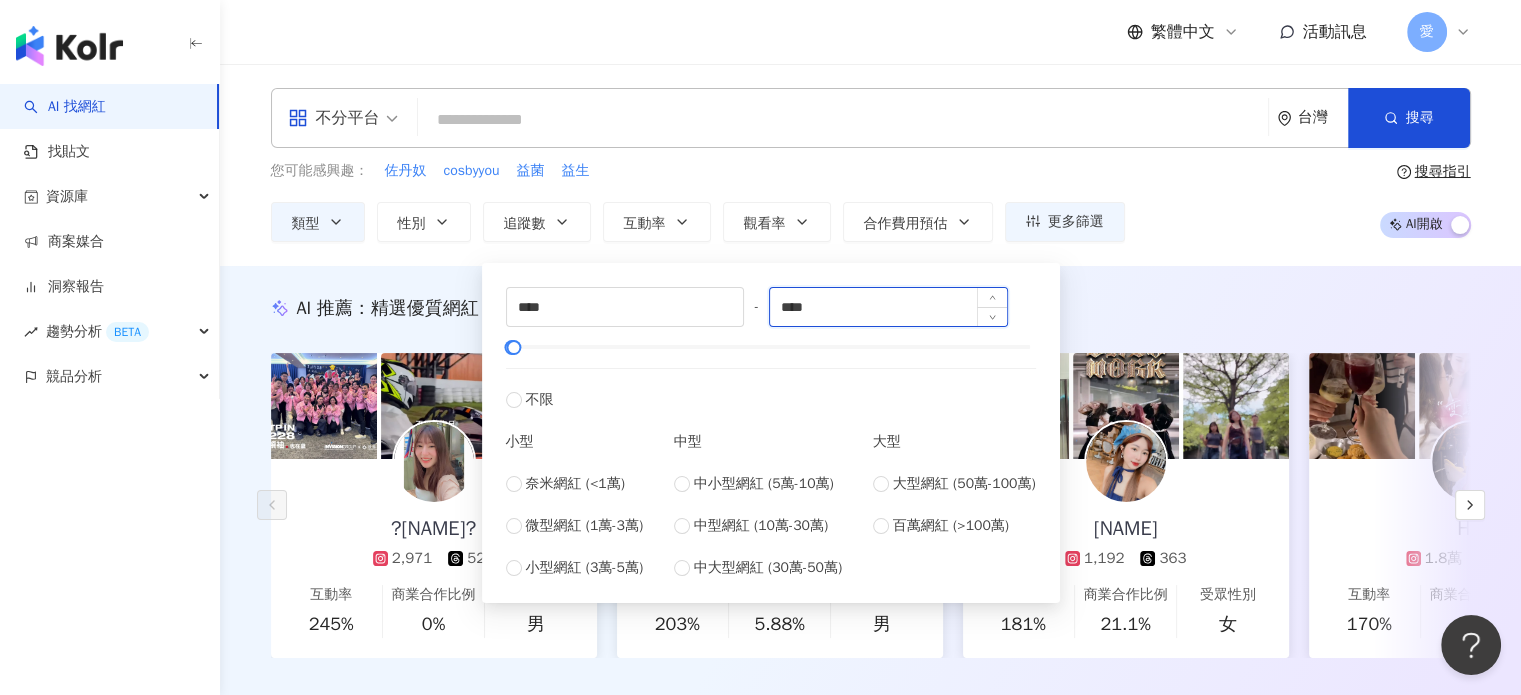 type on "****" 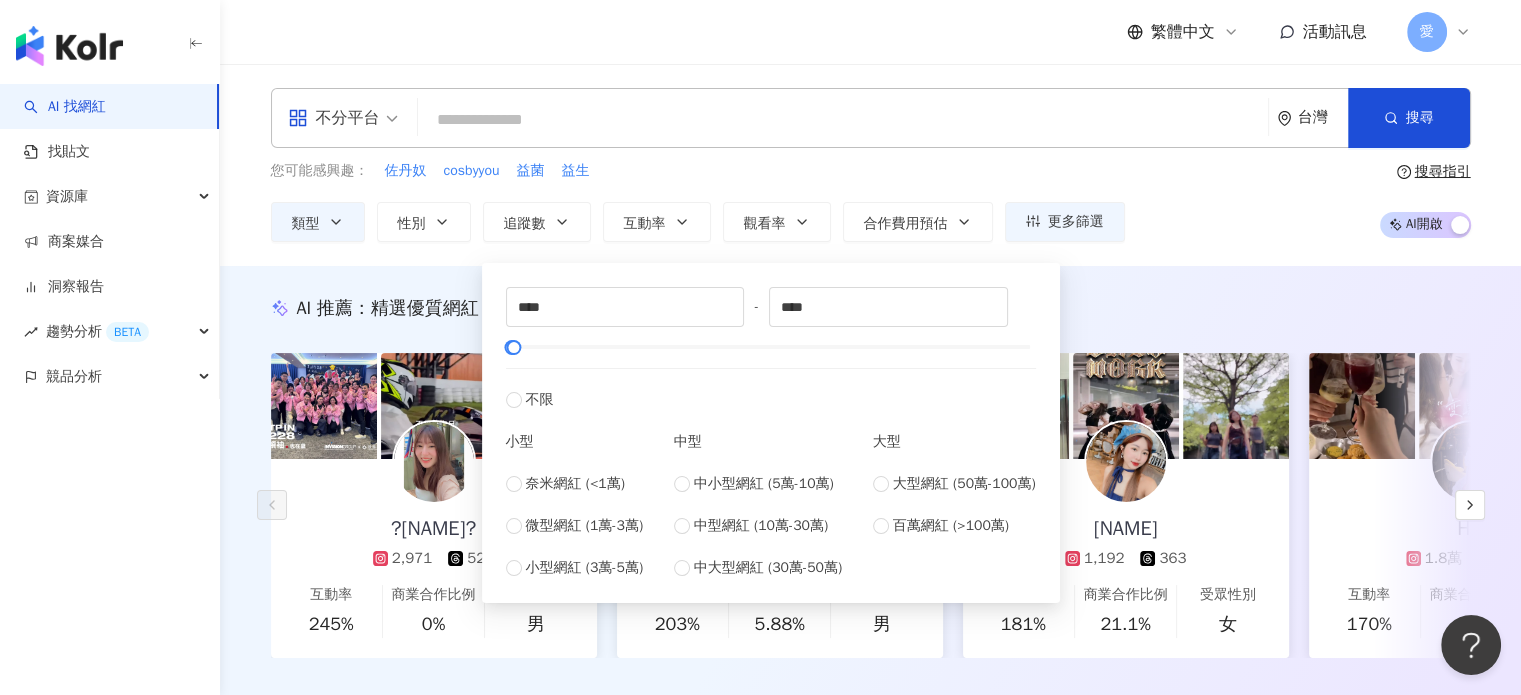 click on "AI 推薦 ： 精選優質網紅 ?佳欣? 2,971 523 互動率 245% 商業合作比例 0% 受眾性別 男 我現在叫黃慧滑 3,457 1,657 互動率 203% 商業合作比例 5.88% 受眾性別 男 呂姿??‍♀️ 1,192 363 互動率 181% 商業合作比例 21.1% 受眾性別 女 Hui 1.8萬 4,557 互動率 170% 商業合作比例 0% 受眾性別 男 ㄗ  2,285 4,387 互動率 170% 商業合作比例 0% 受眾性別 男 yunqi370 1,865 互動率 152% 商業合作比例 40% 受眾性別 無資料 陳語 1,185 互動率 140% 商業合作比例 77.3% 受眾性別 女 orggg3 1.2萬 7,605 互動率 116% 商業合作比例 20% 受眾性別 男 洪瑞綺｜樚比 4,369 940 402 互動率 91.9% 商業合作比例 35% 受眾性別 女 Yangsshih楊詩詩 4,362 1,756 互動率 90.9% 商業合作比例 0% 受眾性別 女 pinkneat.tw 6,816 1,520 互動率 74.7% 商業合作比例 57.9% 受眾性別 女 𝗠𝗲𝗴𝗮𝗻 3,868 互動率 74.4% 商業合作比例 36.8% 受眾性別 女 對您有幫助嗎？" at bounding box center (870, 498) 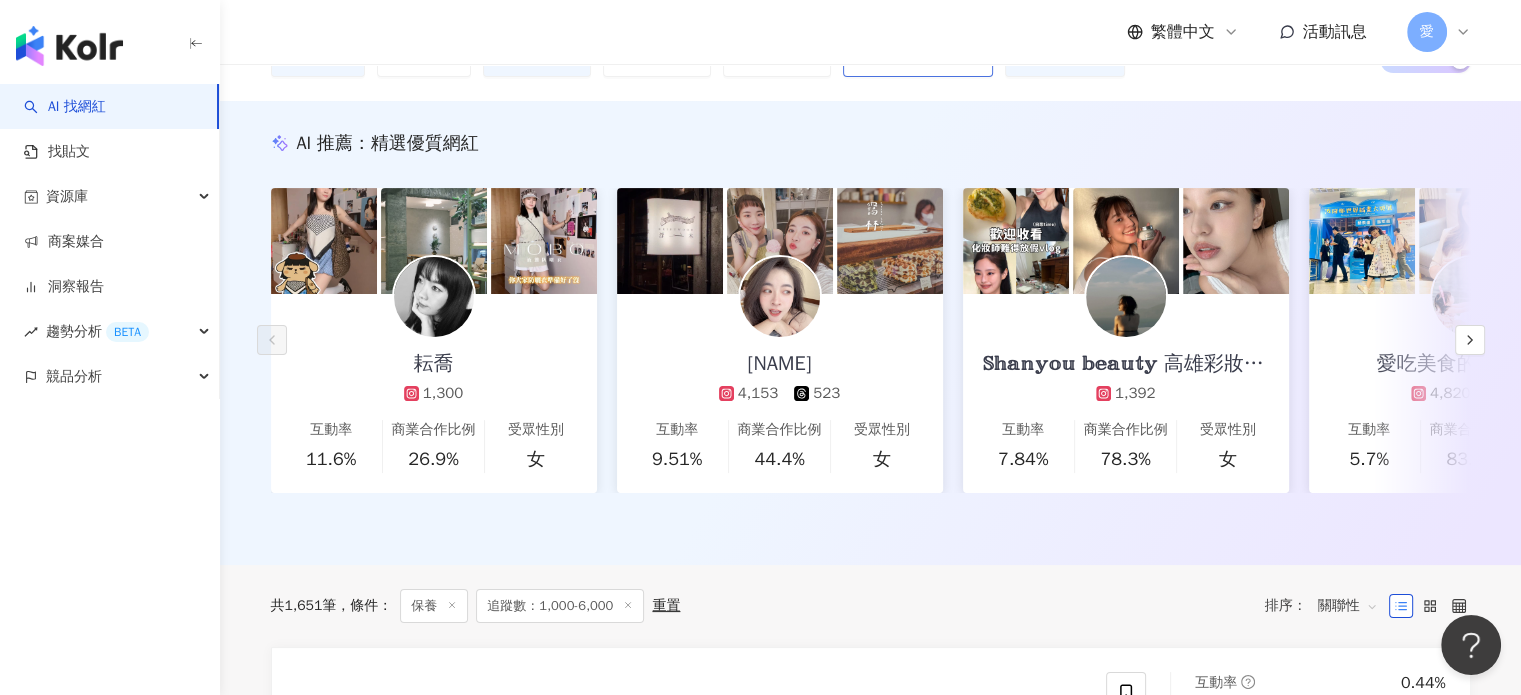 scroll, scrollTop: 200, scrollLeft: 0, axis: vertical 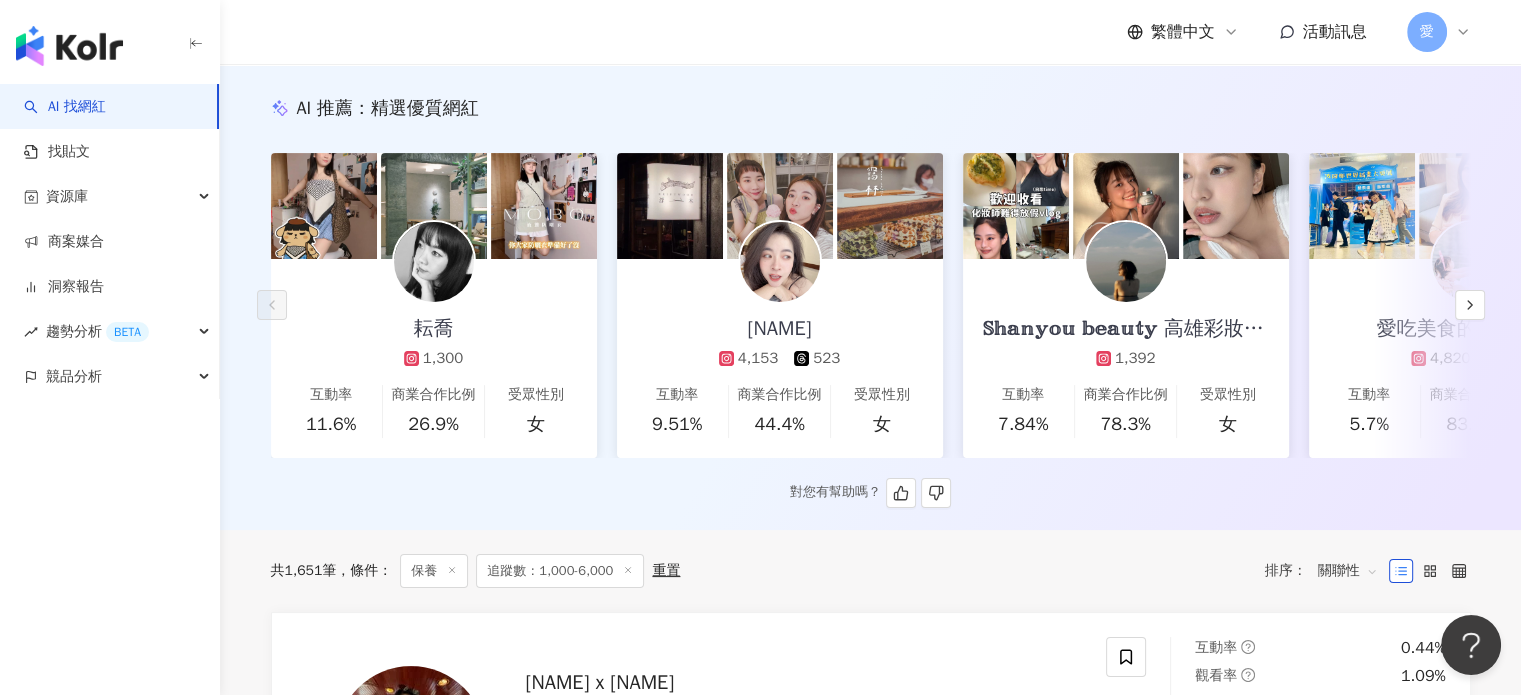 click at bounding box center [1126, 262] 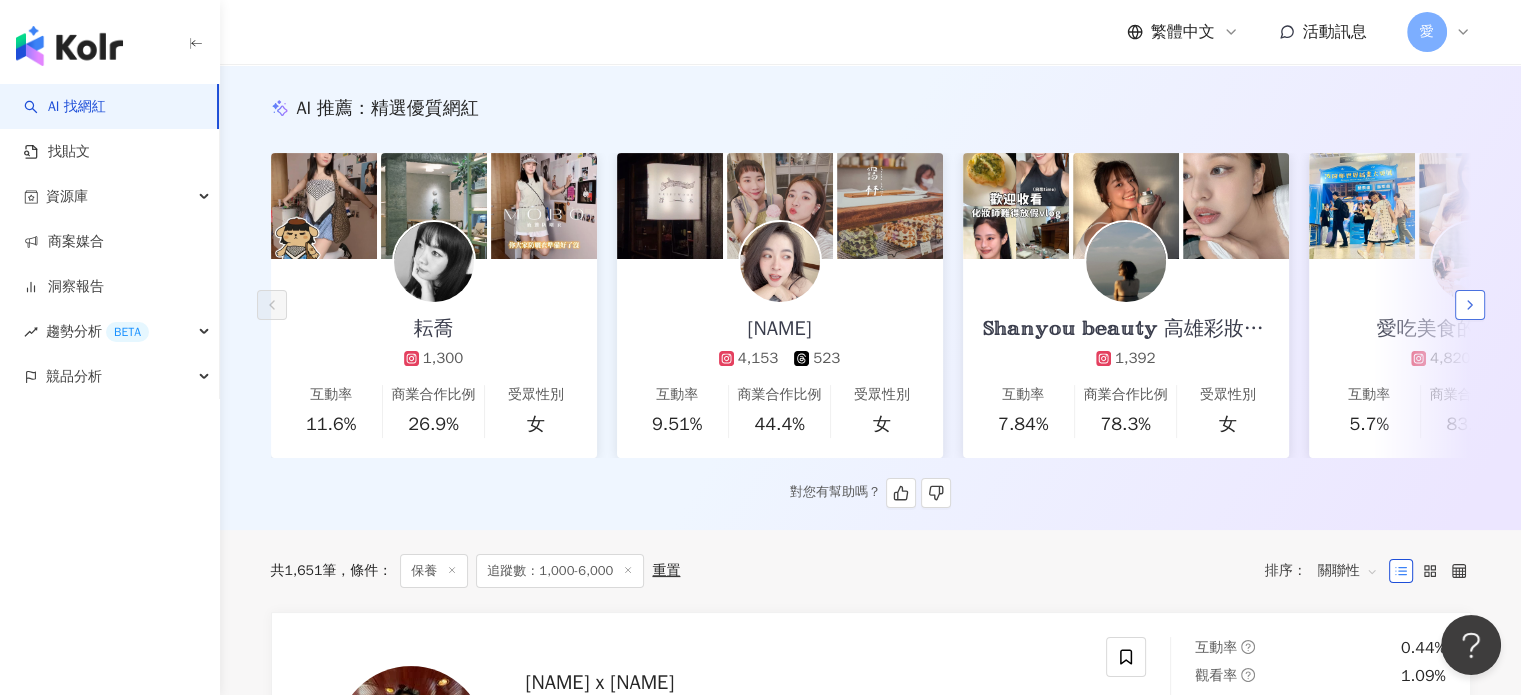 click 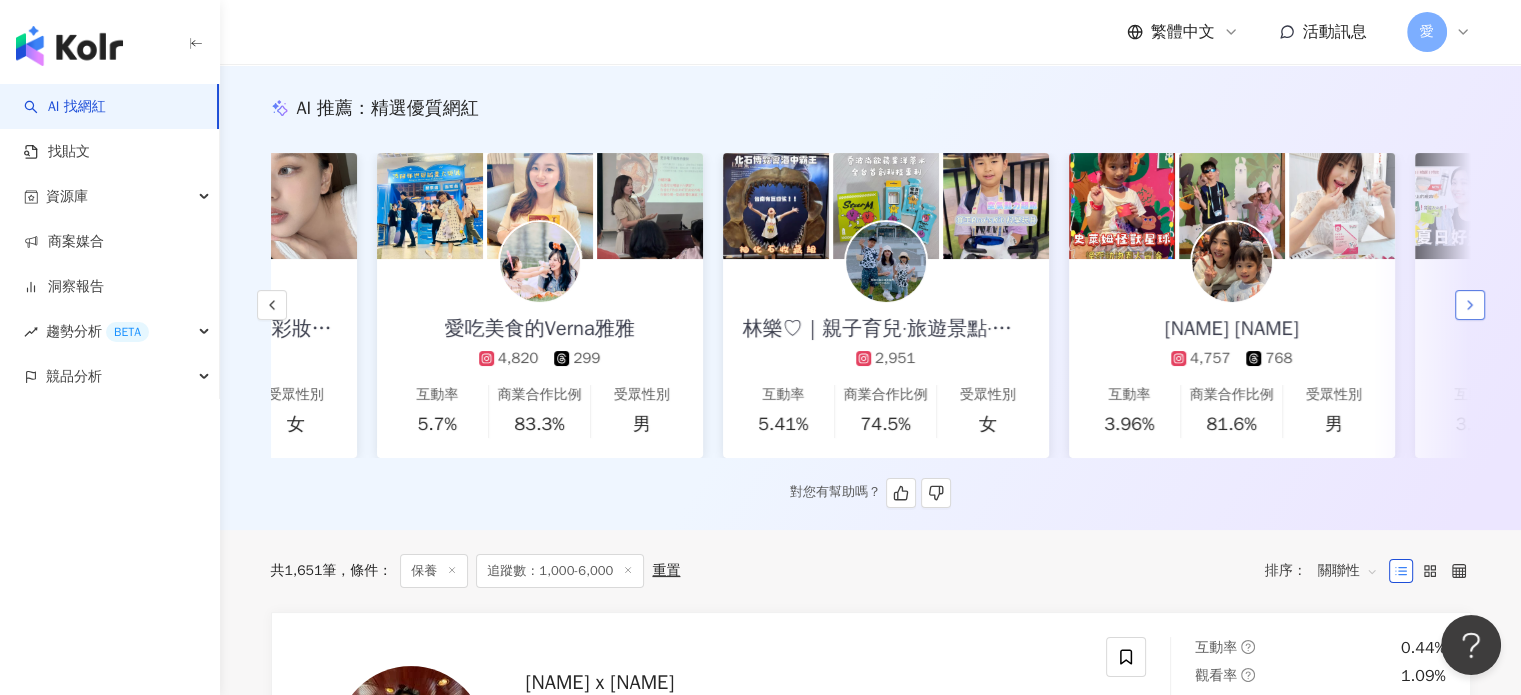 scroll, scrollTop: 0, scrollLeft: 1038, axis: horizontal 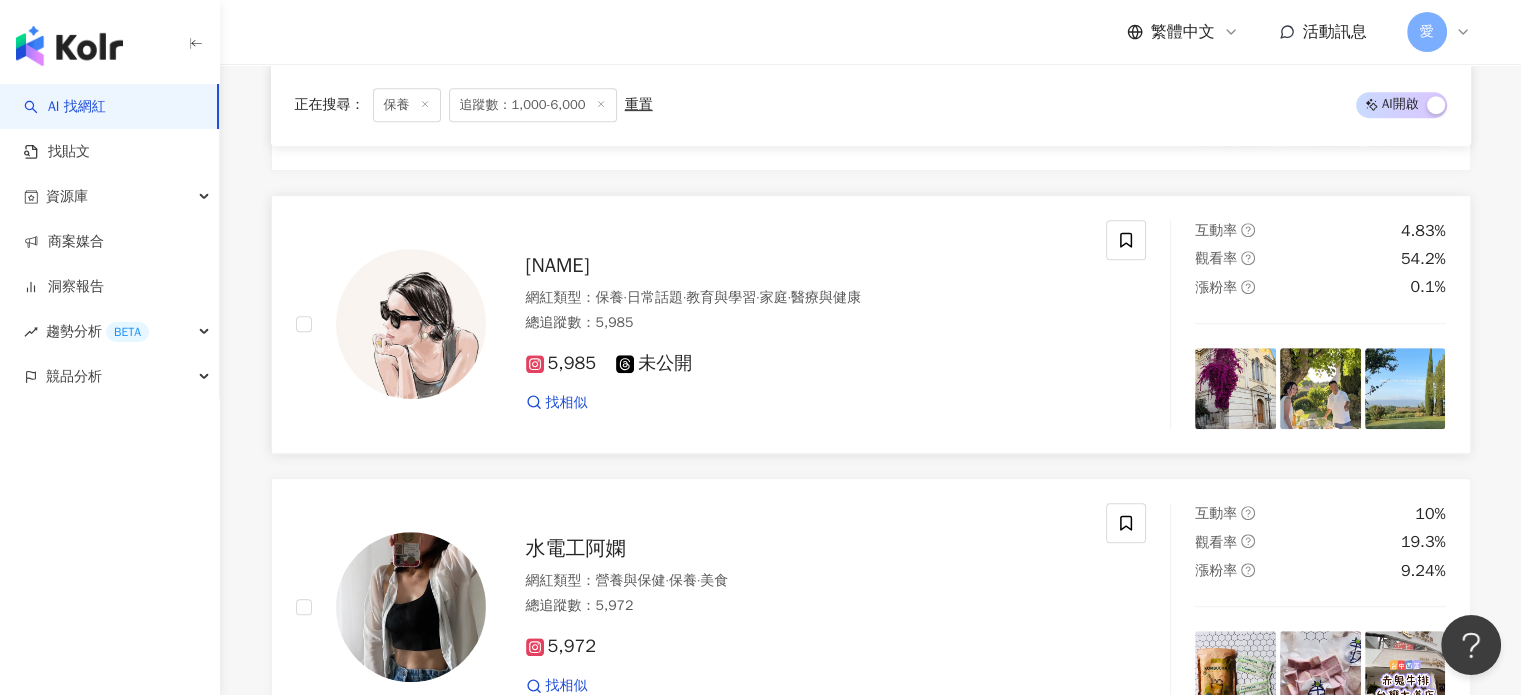 click on "amandachiu_c" at bounding box center (558, 265) 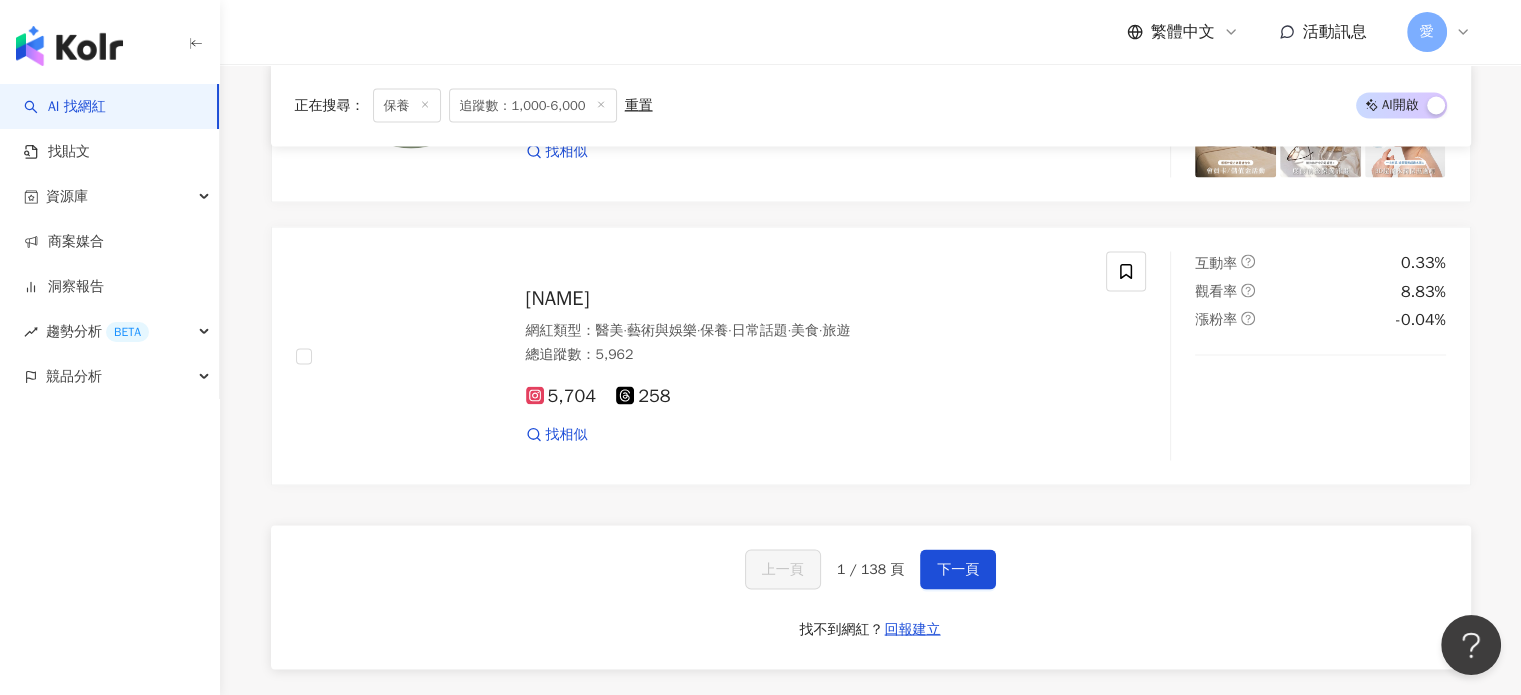scroll, scrollTop: 3700, scrollLeft: 0, axis: vertical 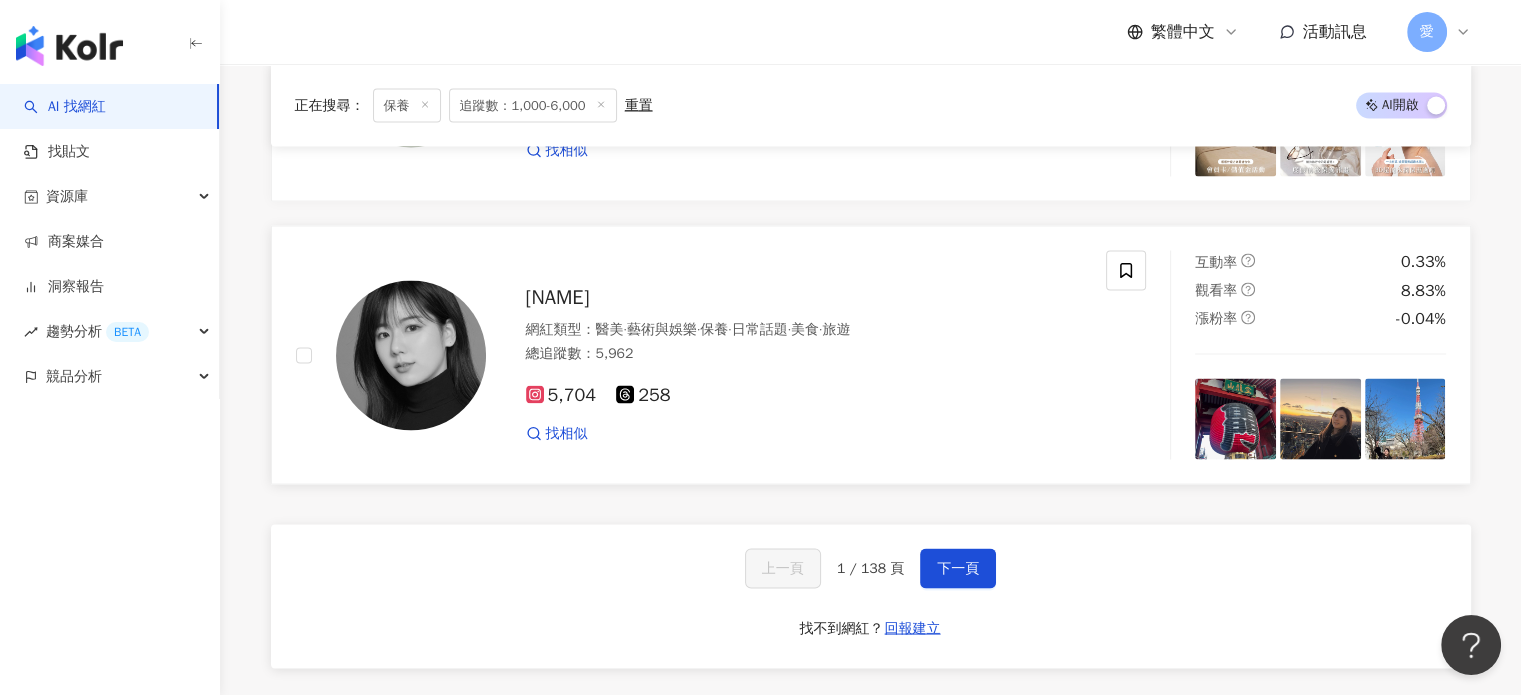 click at bounding box center [411, 355] 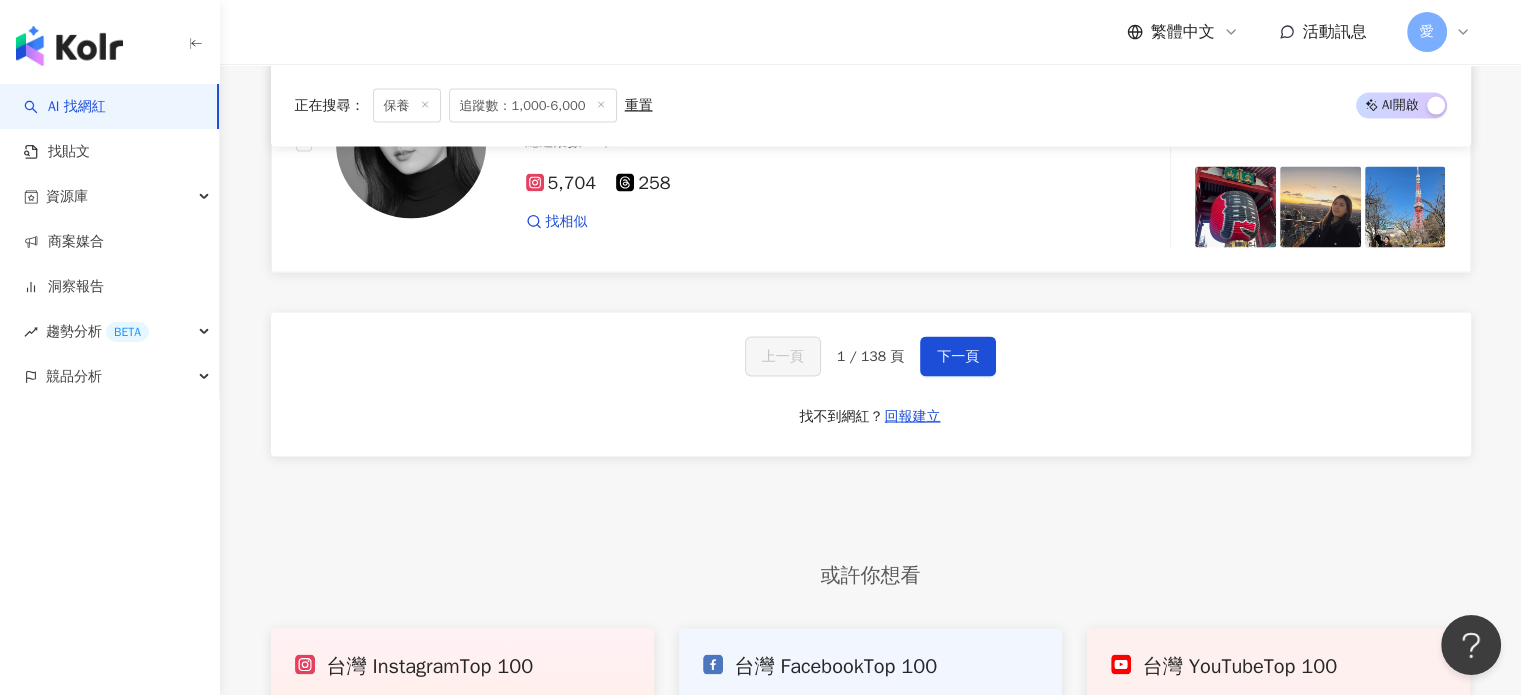 scroll, scrollTop: 4000, scrollLeft: 0, axis: vertical 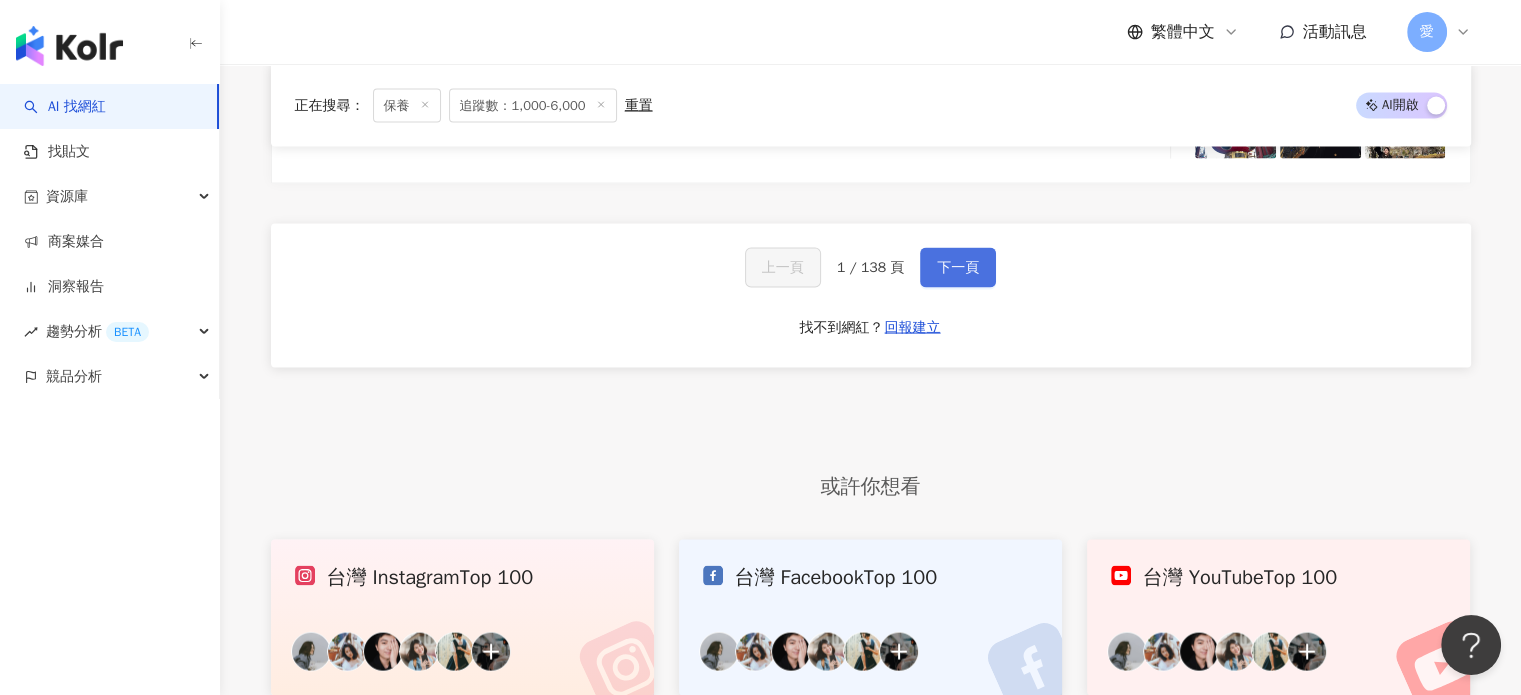 click on "下一頁" at bounding box center [958, 268] 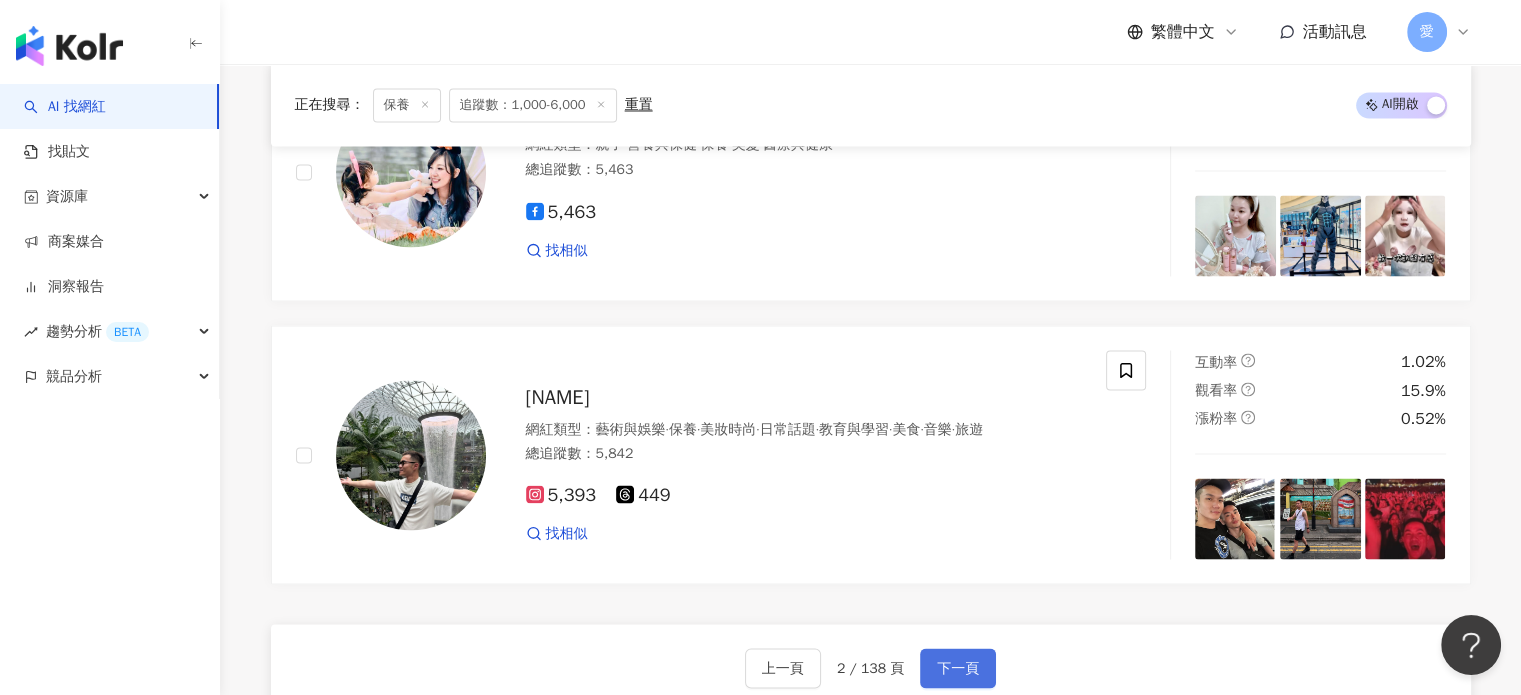 scroll, scrollTop: 3200, scrollLeft: 0, axis: vertical 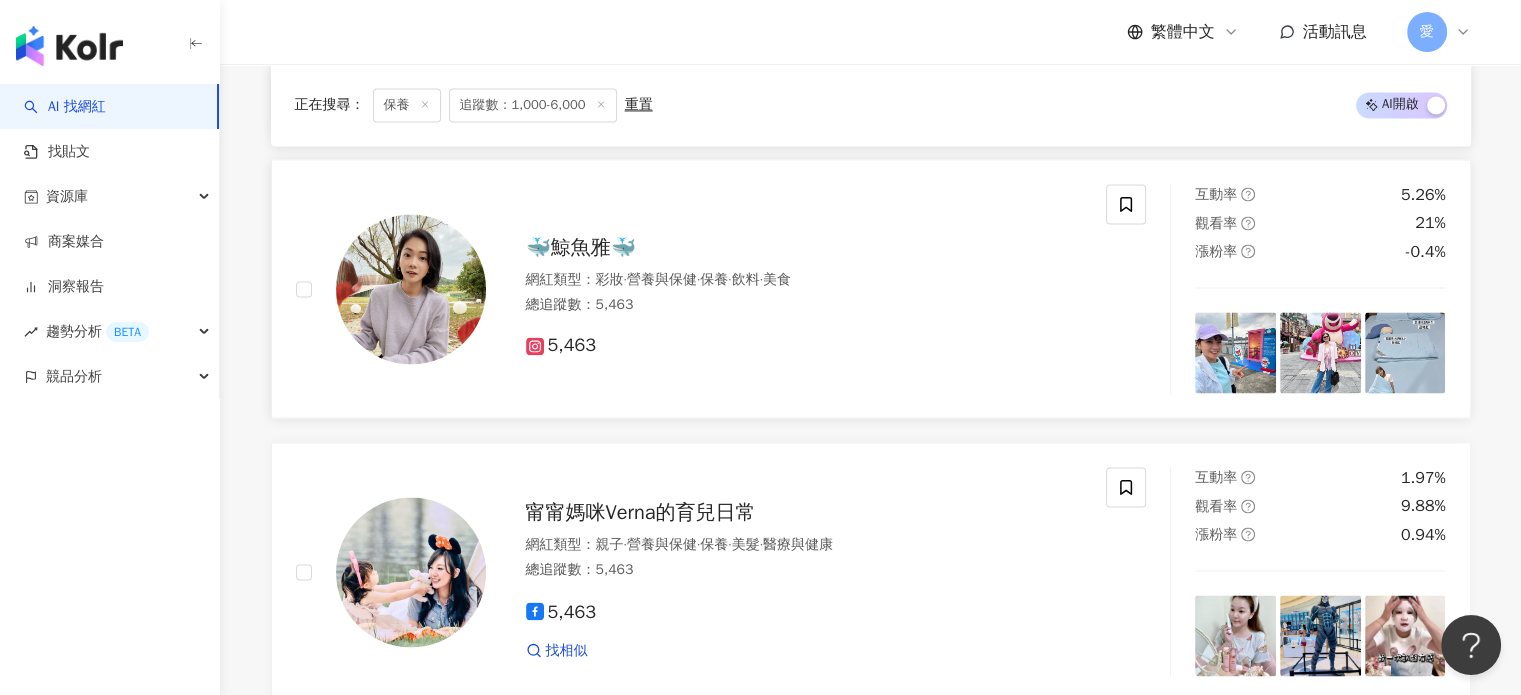 click on "網紅類型 ： 彩妝  ·  營養與保健  ·  保養  ·  飲料  ·  美食" at bounding box center (804, 280) 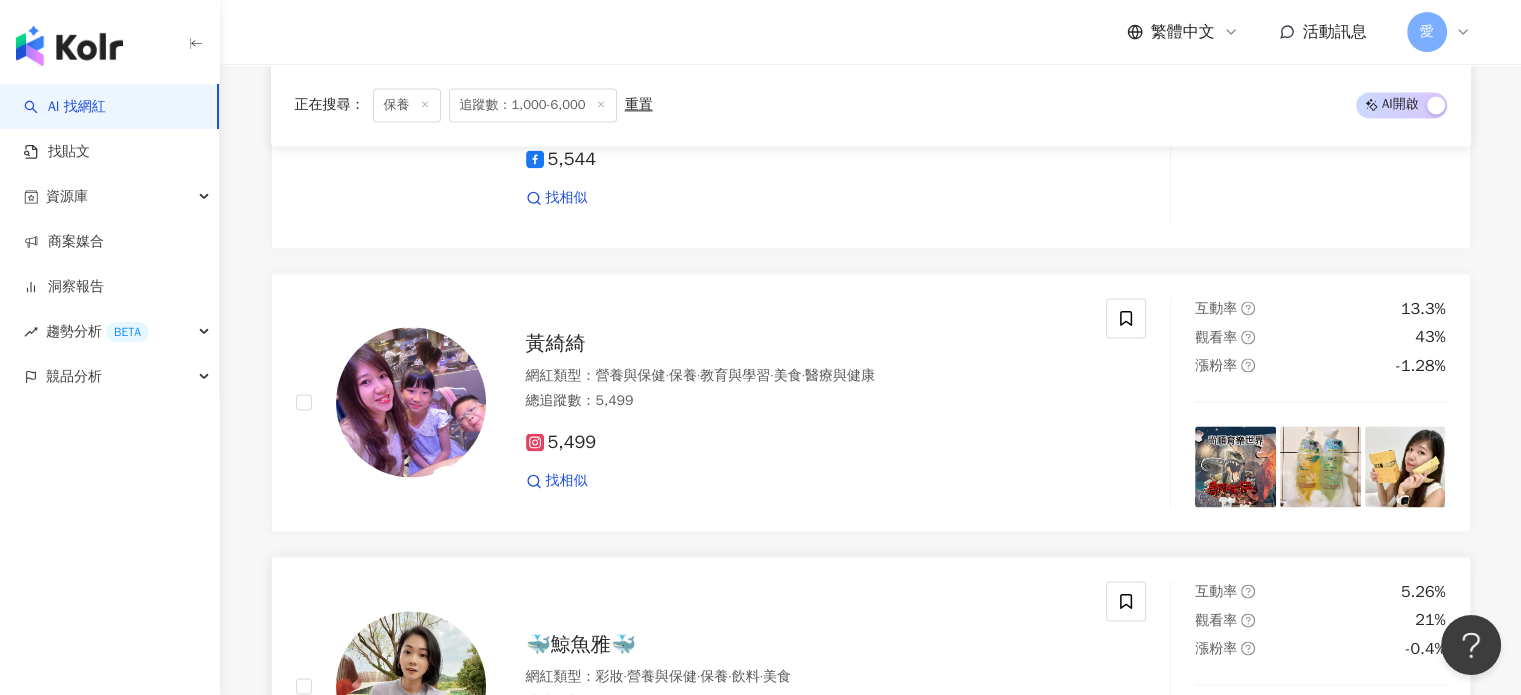 scroll, scrollTop: 2800, scrollLeft: 0, axis: vertical 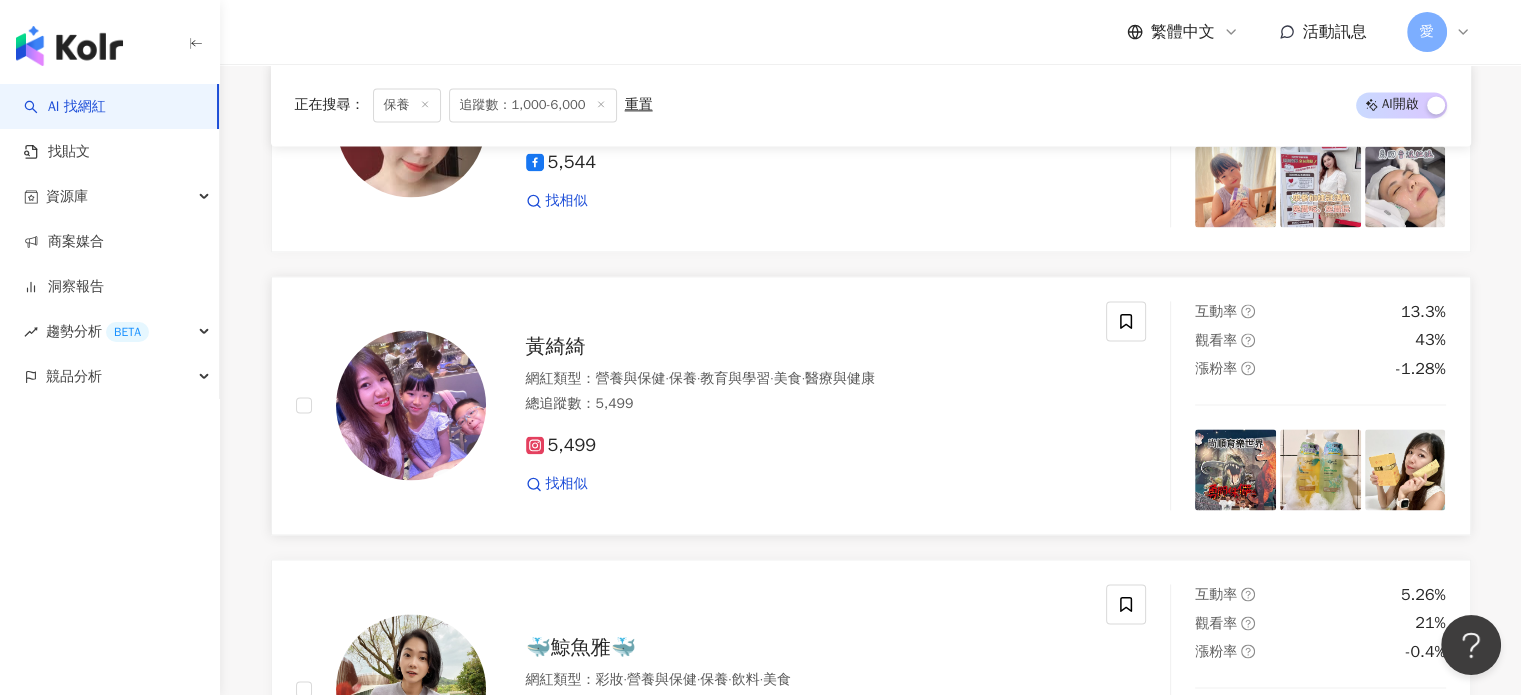 click at bounding box center [411, 405] 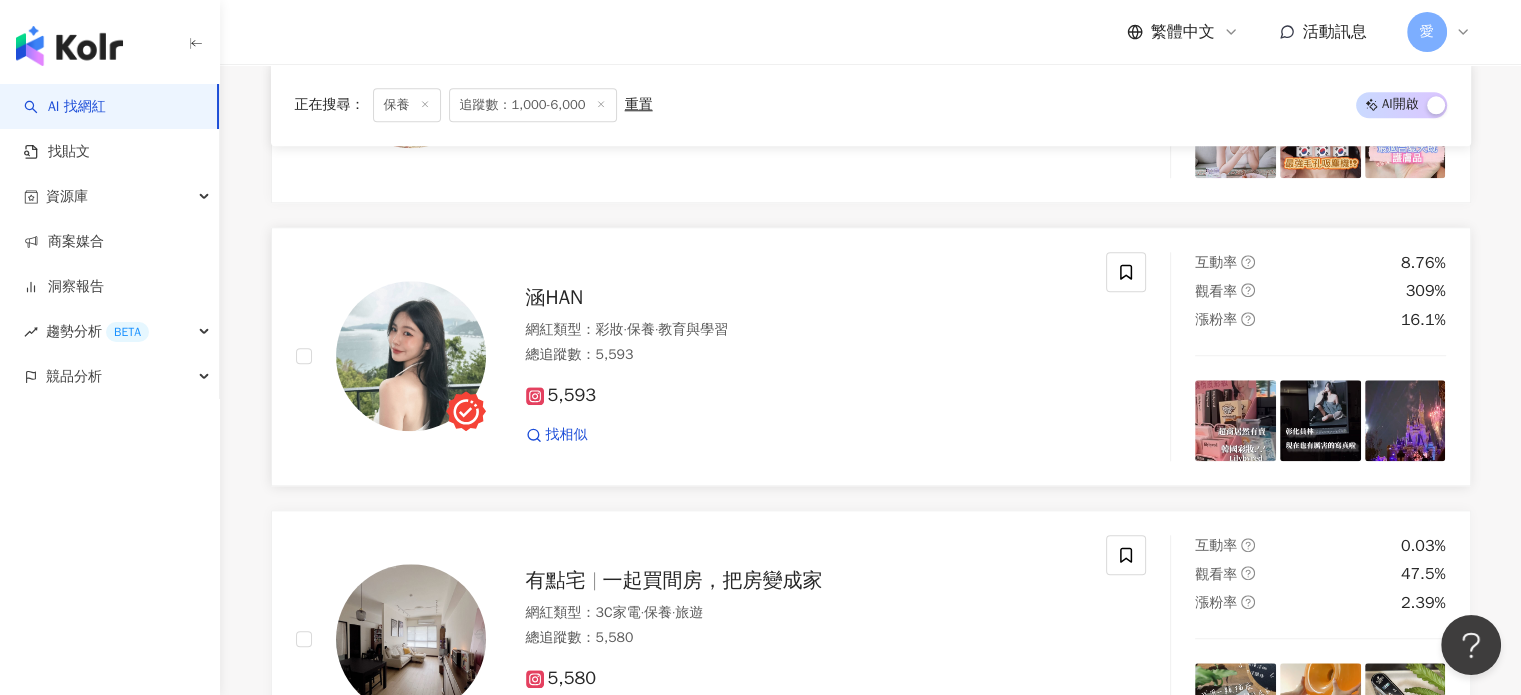 scroll, scrollTop: 2000, scrollLeft: 0, axis: vertical 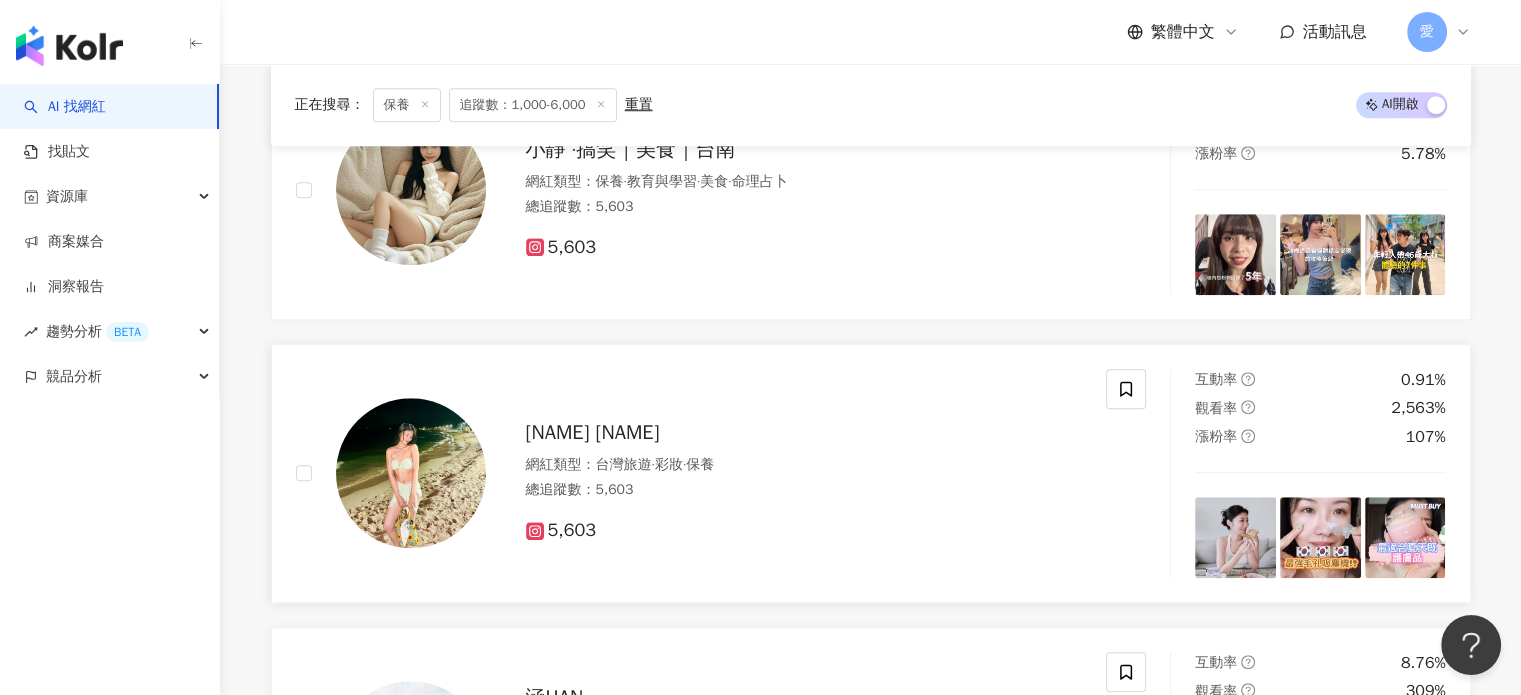 click on "Nicole Lau" at bounding box center (593, 432) 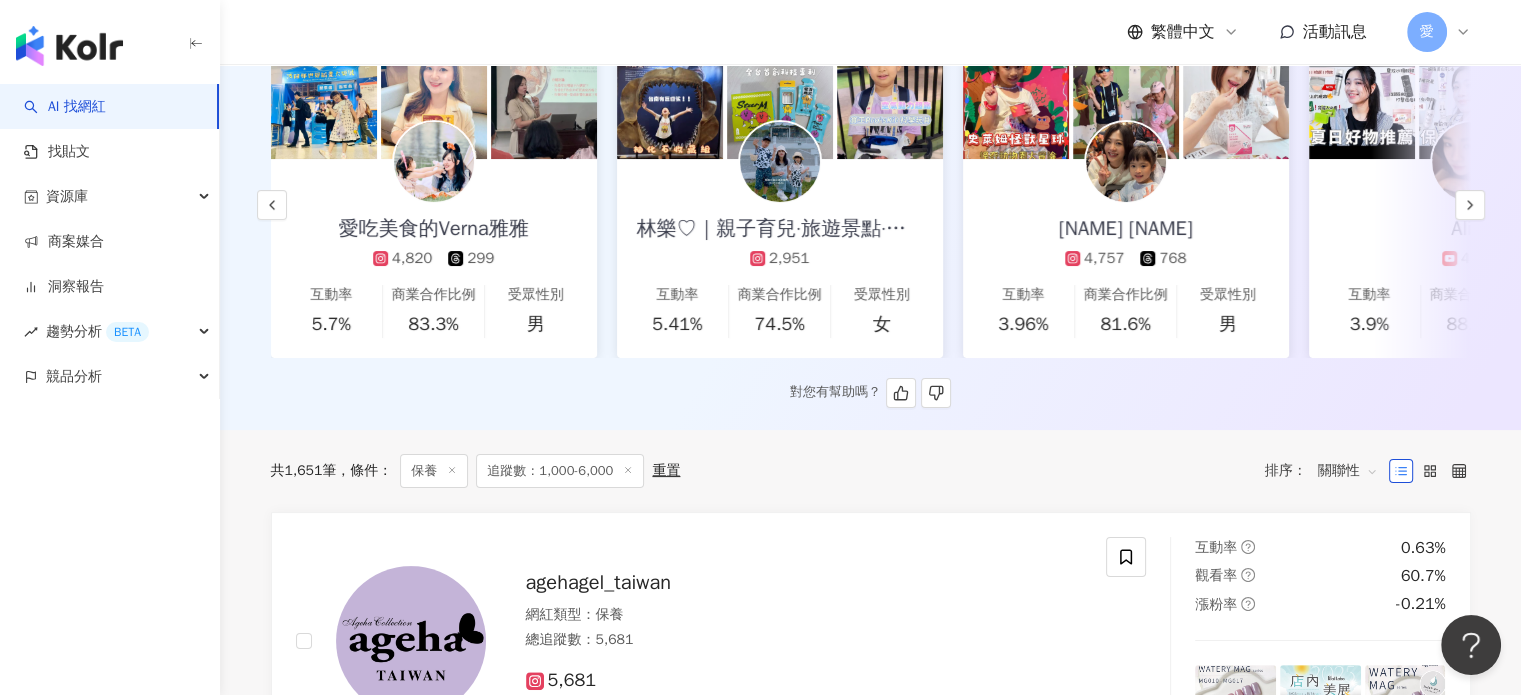 scroll, scrollTop: 200, scrollLeft: 0, axis: vertical 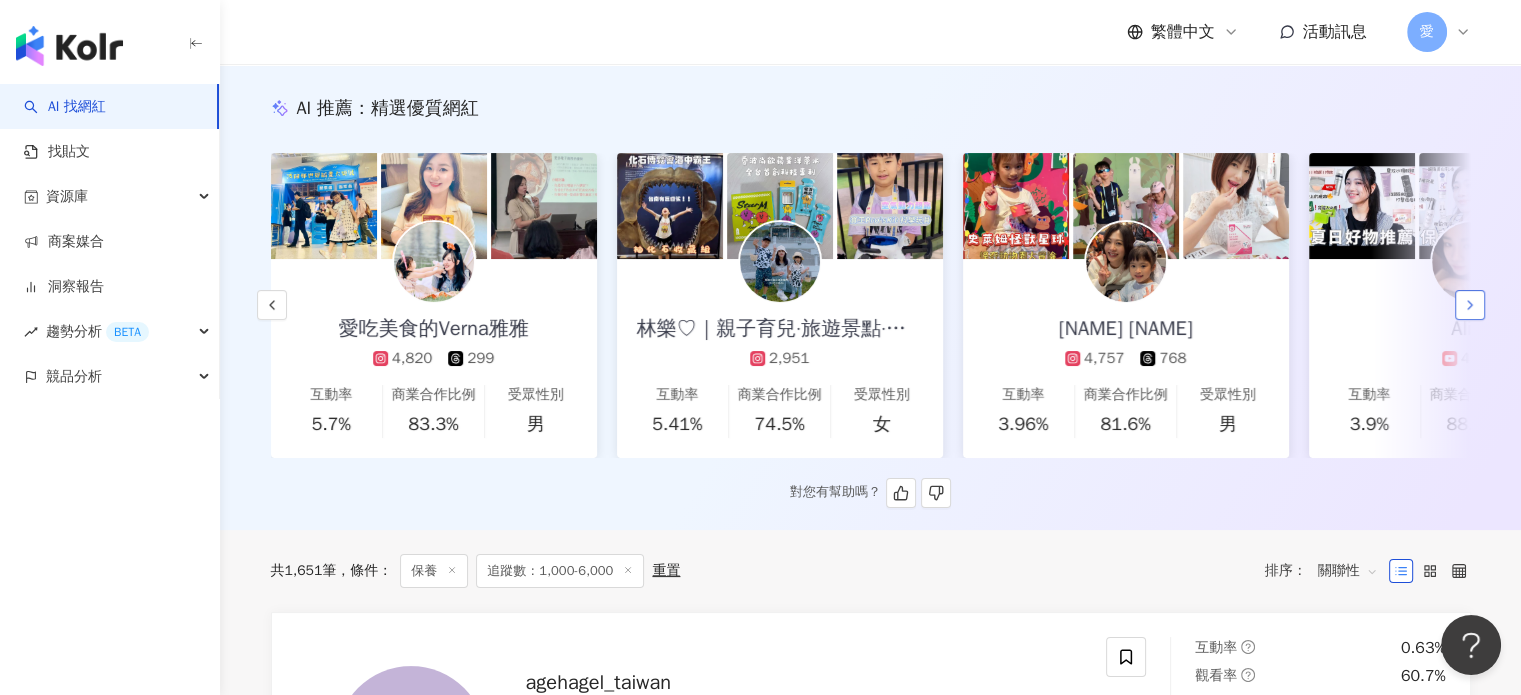 click 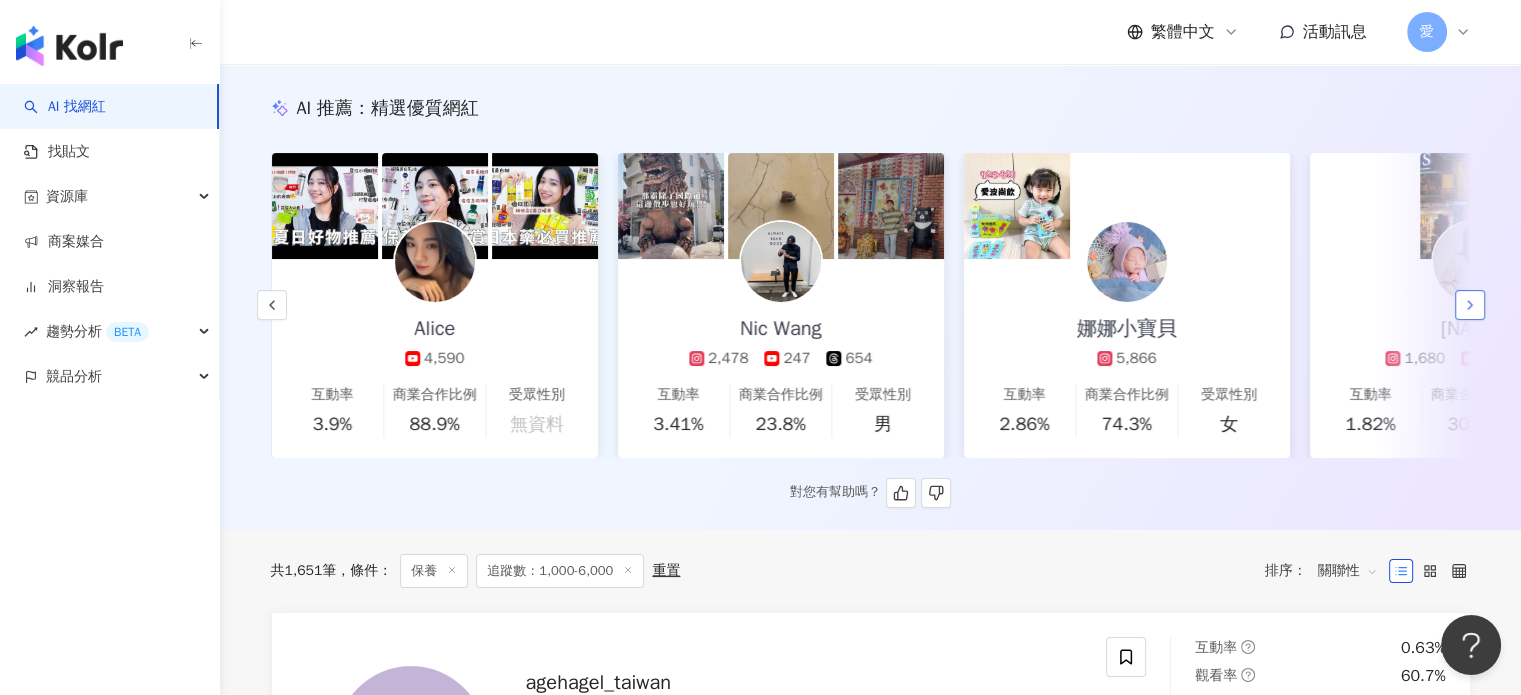 scroll, scrollTop: 0, scrollLeft: 2076, axis: horizontal 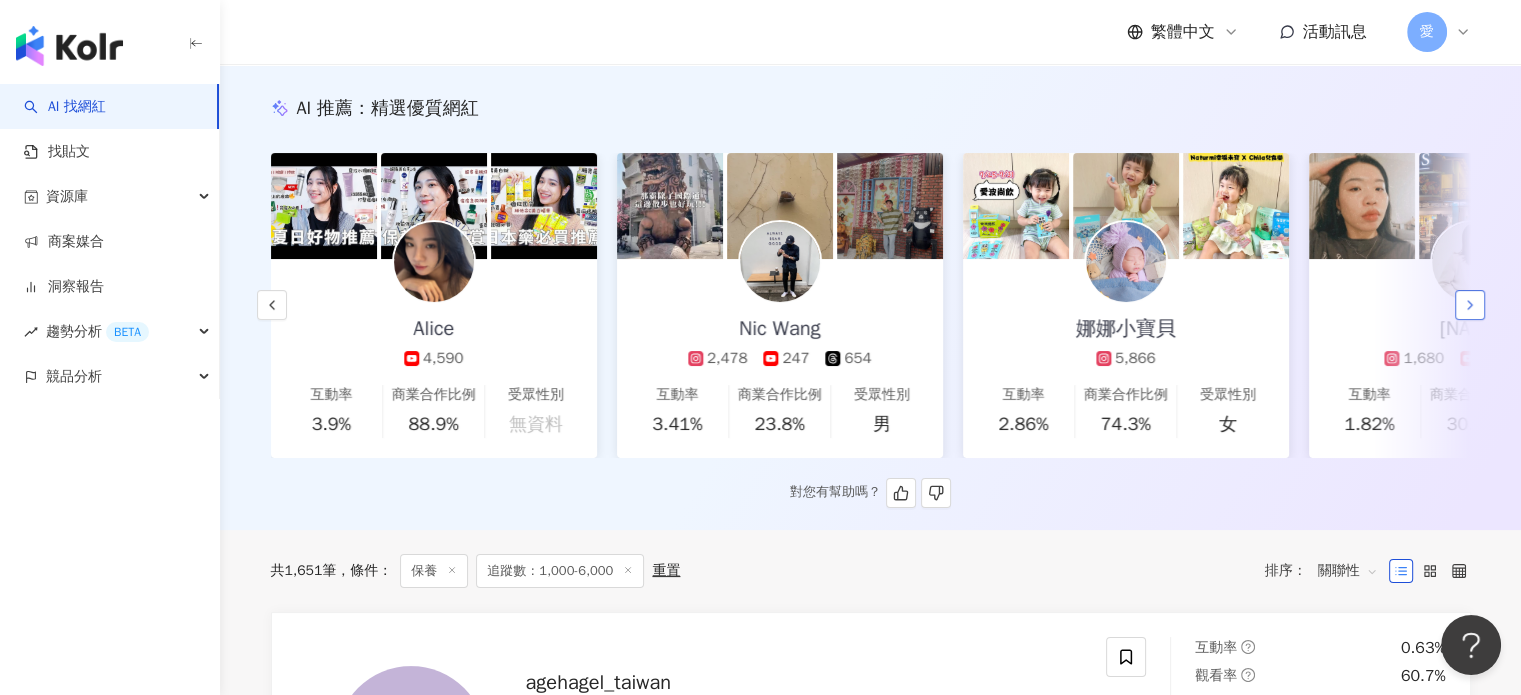 click 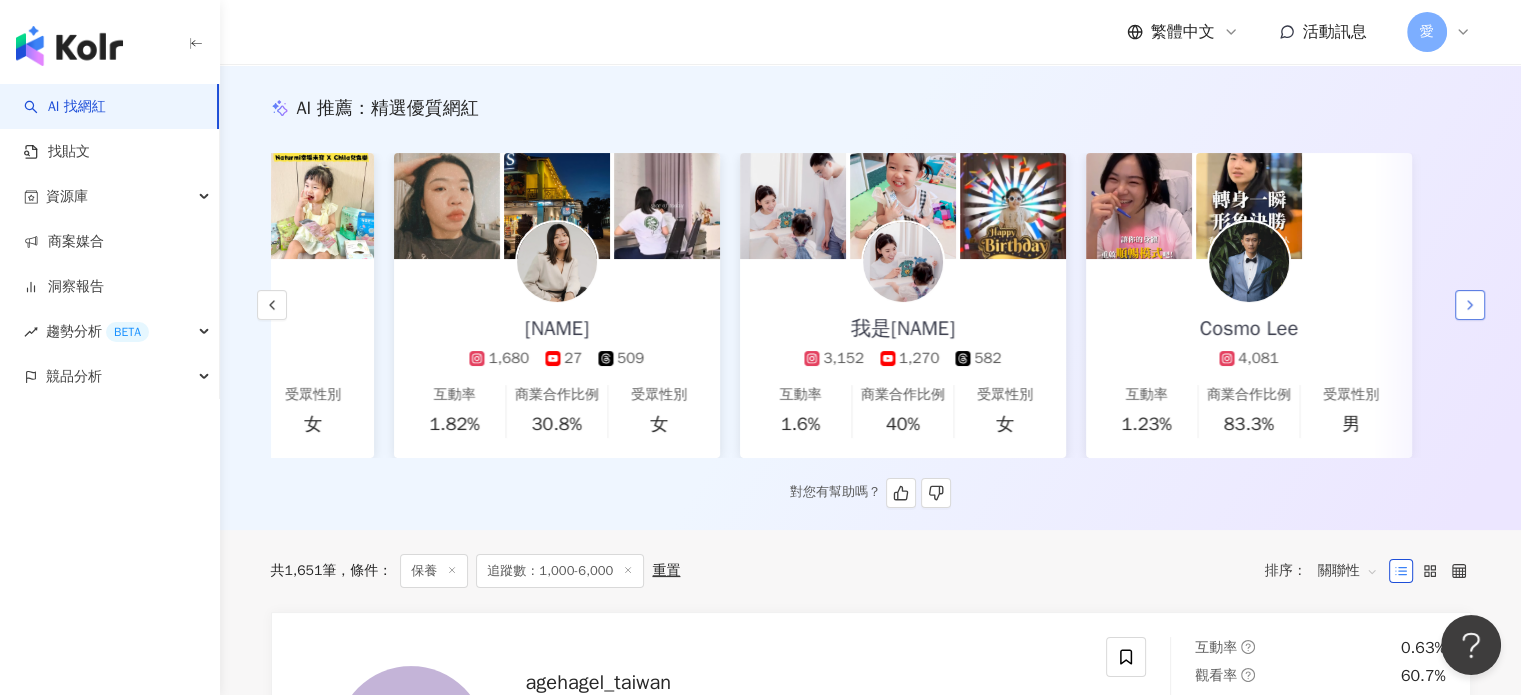 scroll, scrollTop: 0, scrollLeft: 2992, axis: horizontal 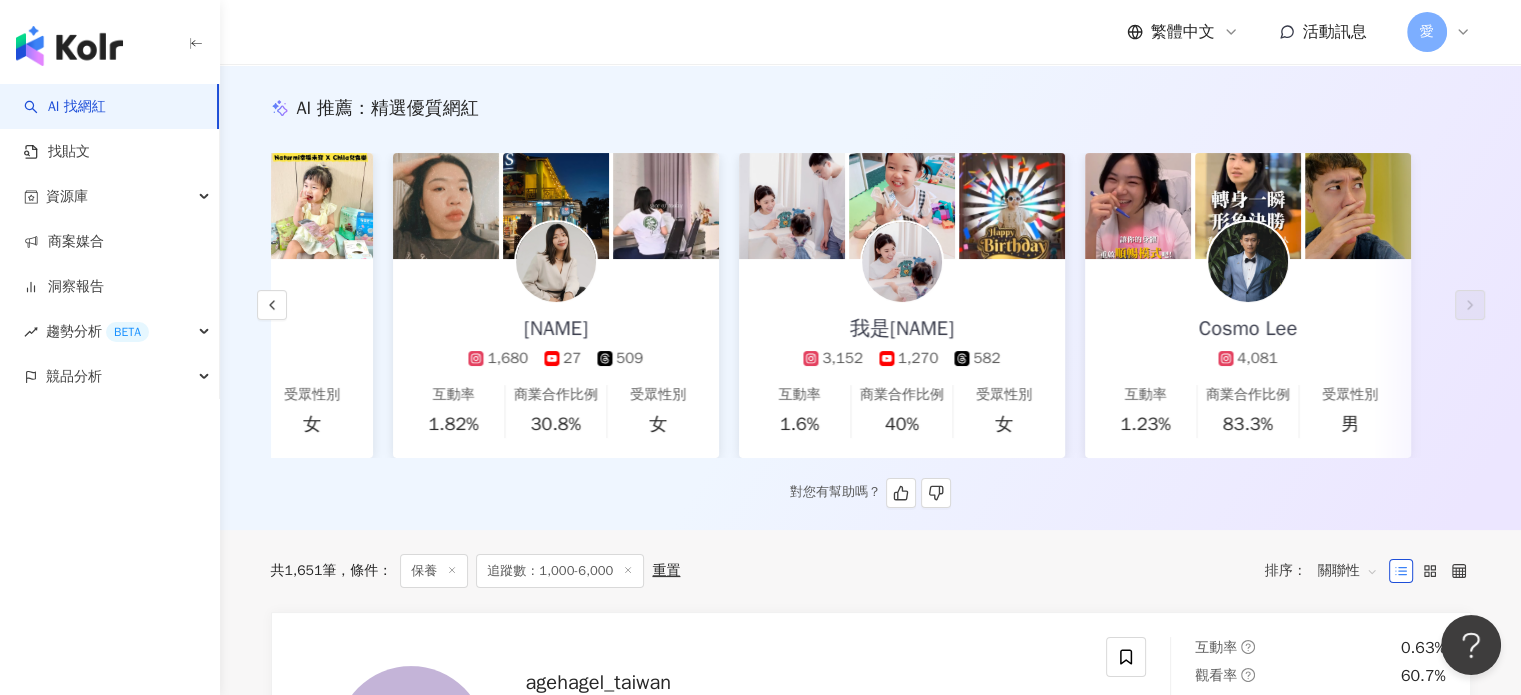 click at bounding box center [666, 206] 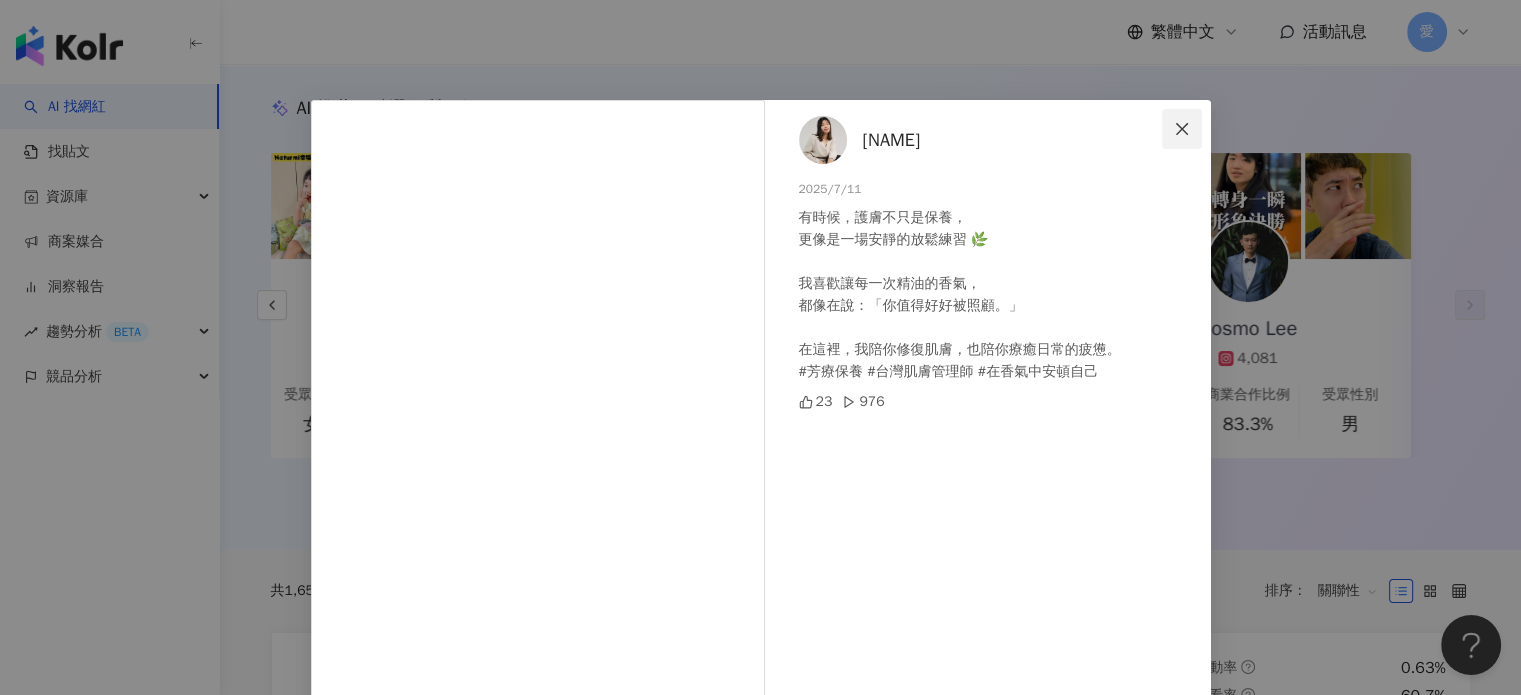 click 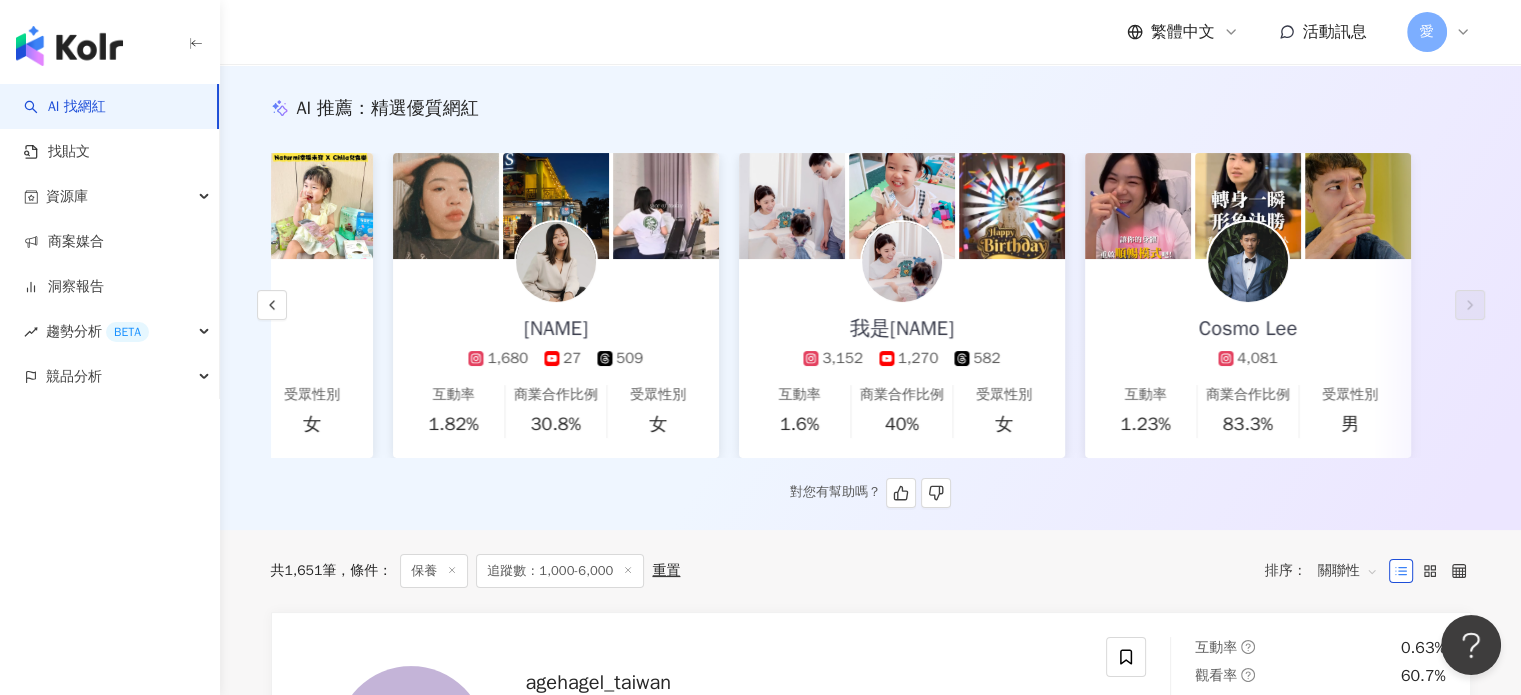 click at bounding box center [902, 262] 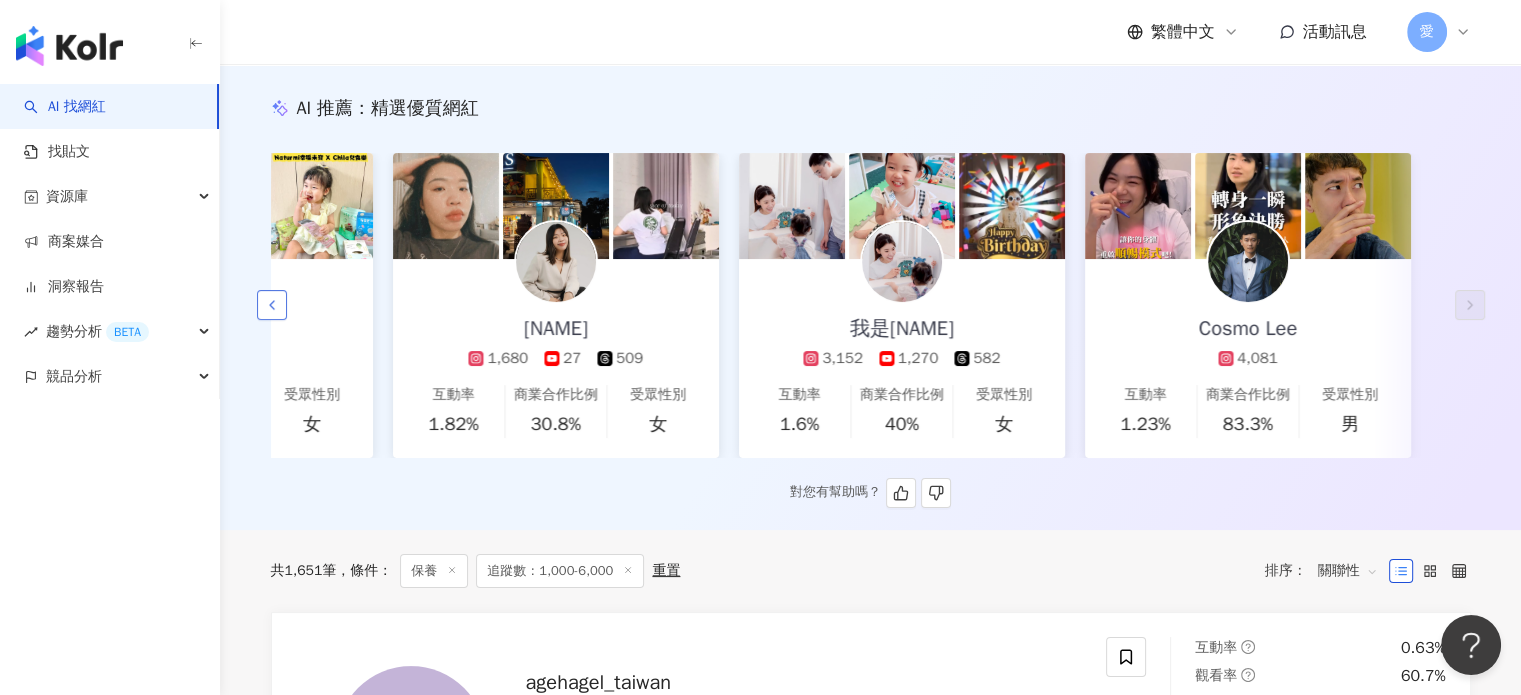click at bounding box center [272, 305] 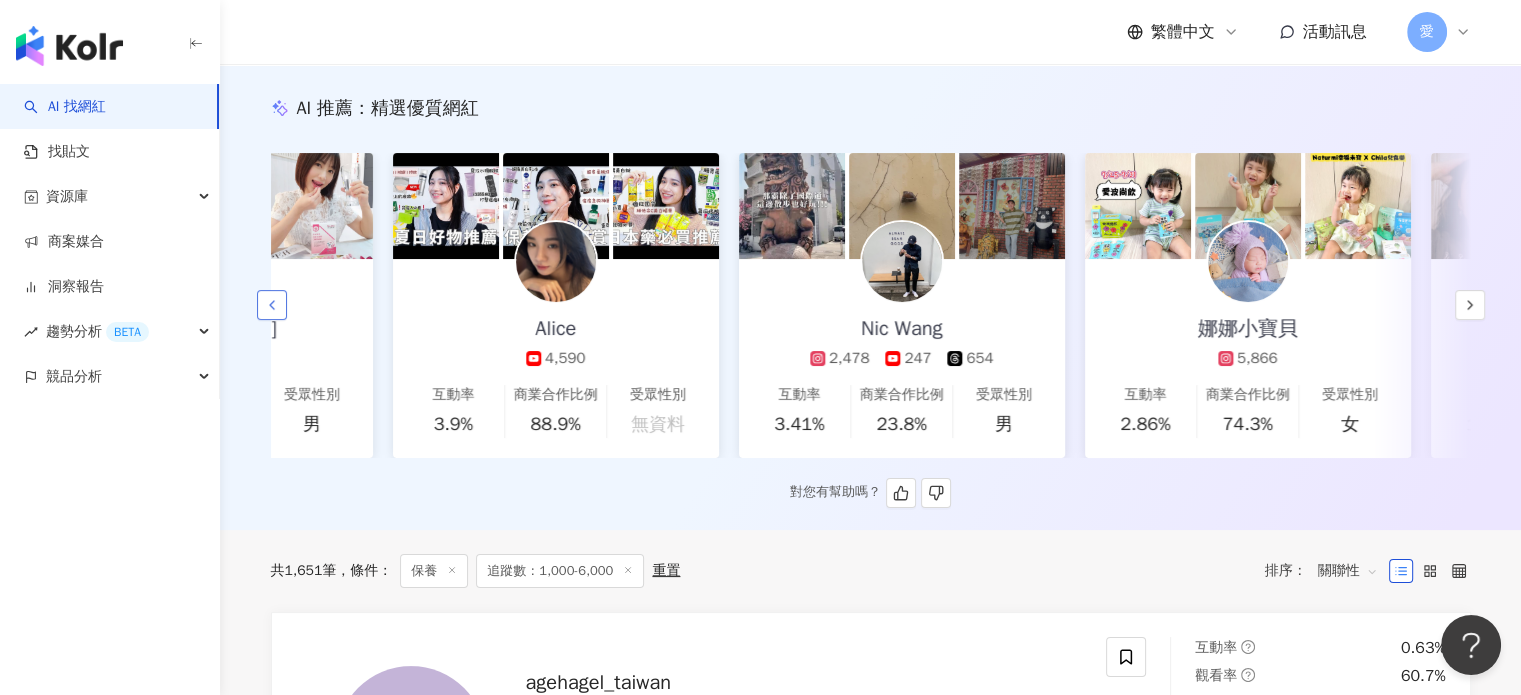 click at bounding box center [272, 305] 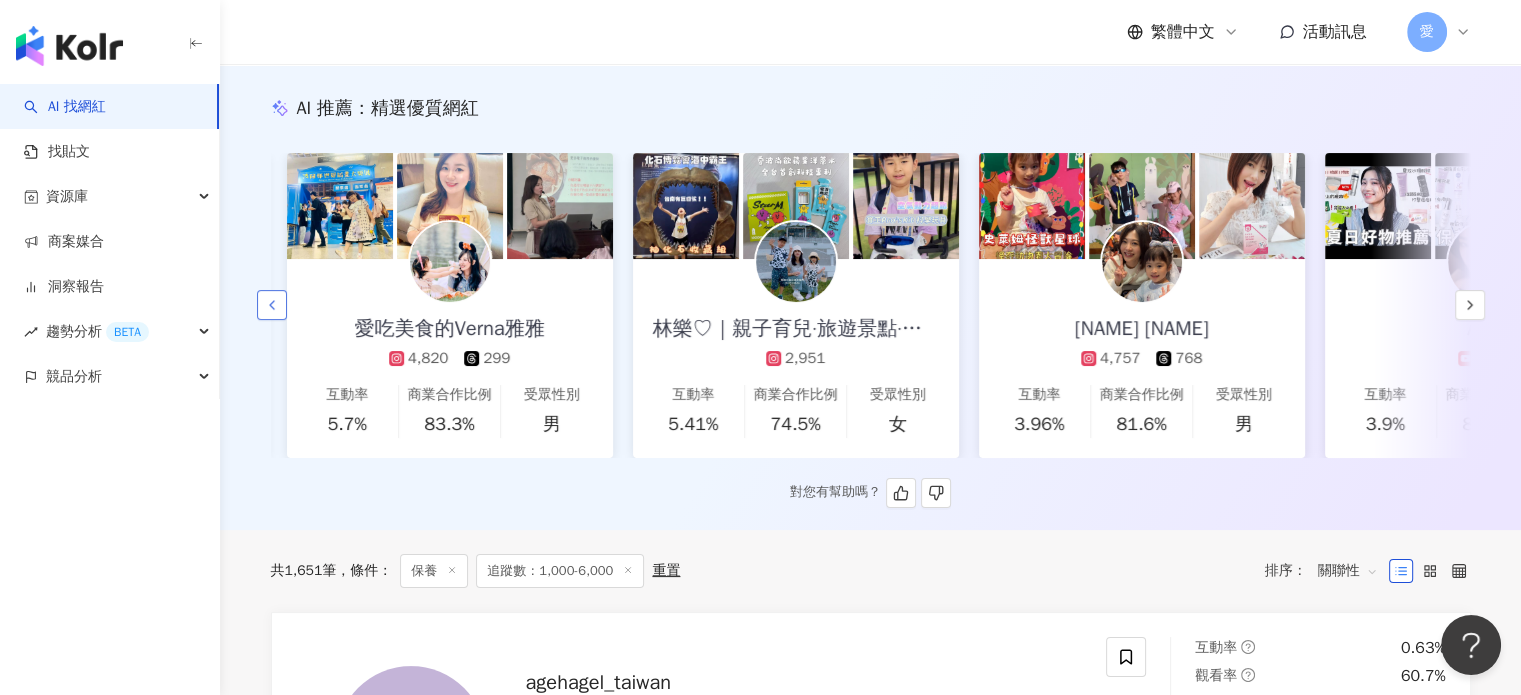 click at bounding box center [272, 305] 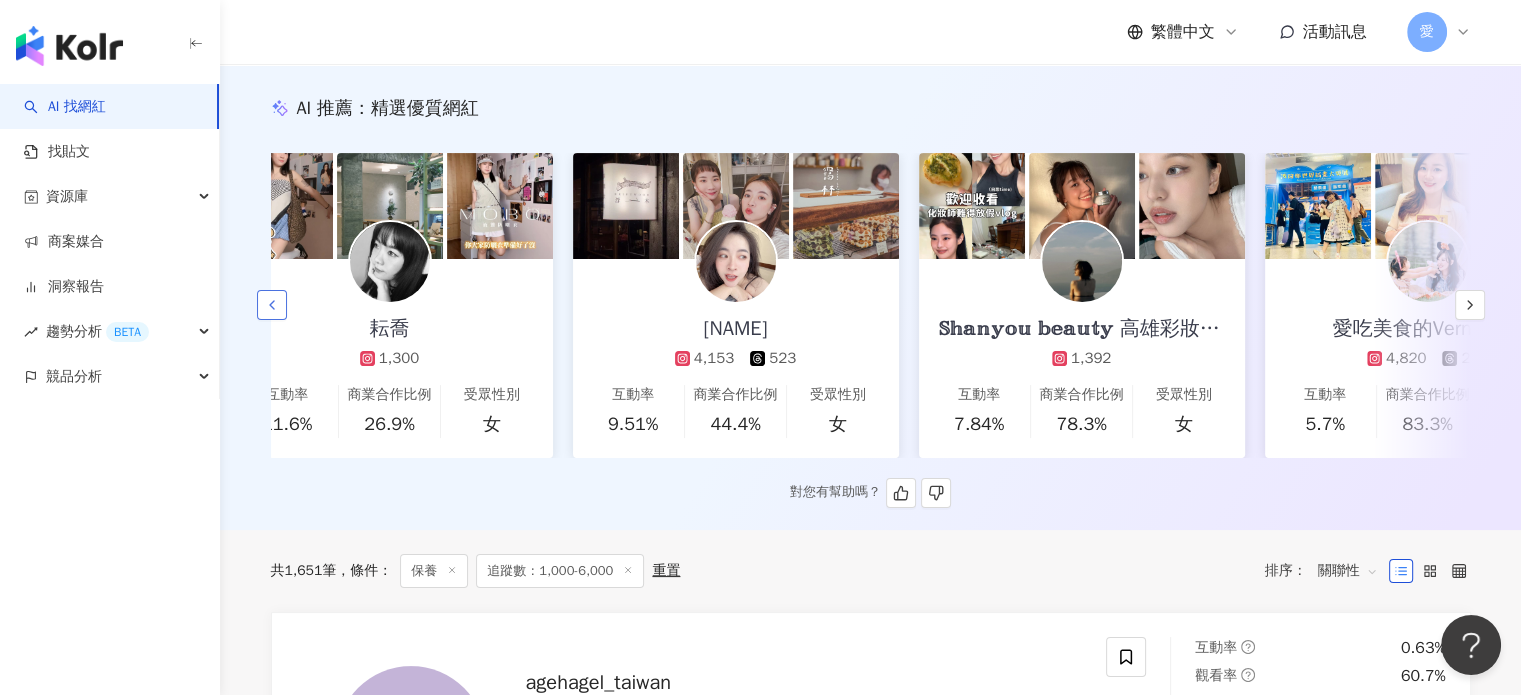 scroll, scrollTop: 0, scrollLeft: 0, axis: both 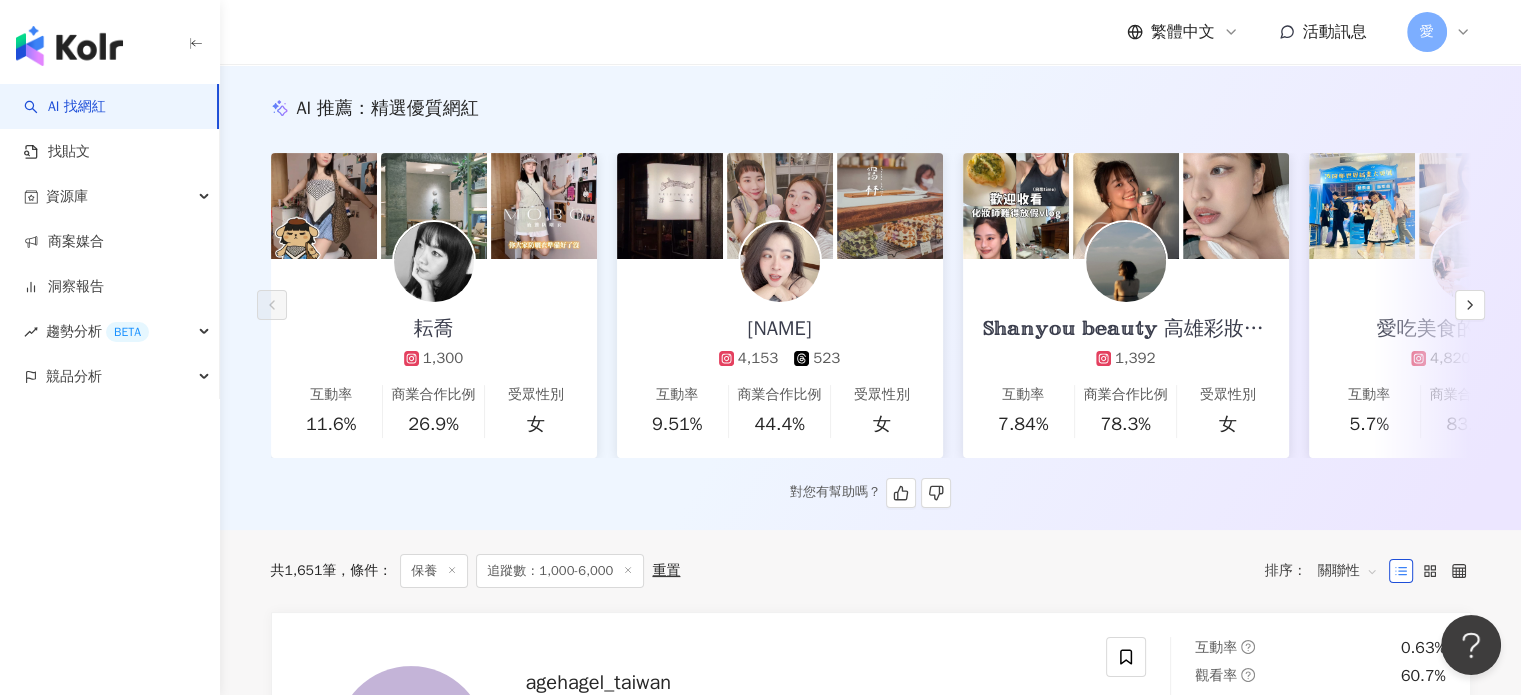 click at bounding box center (780, 262) 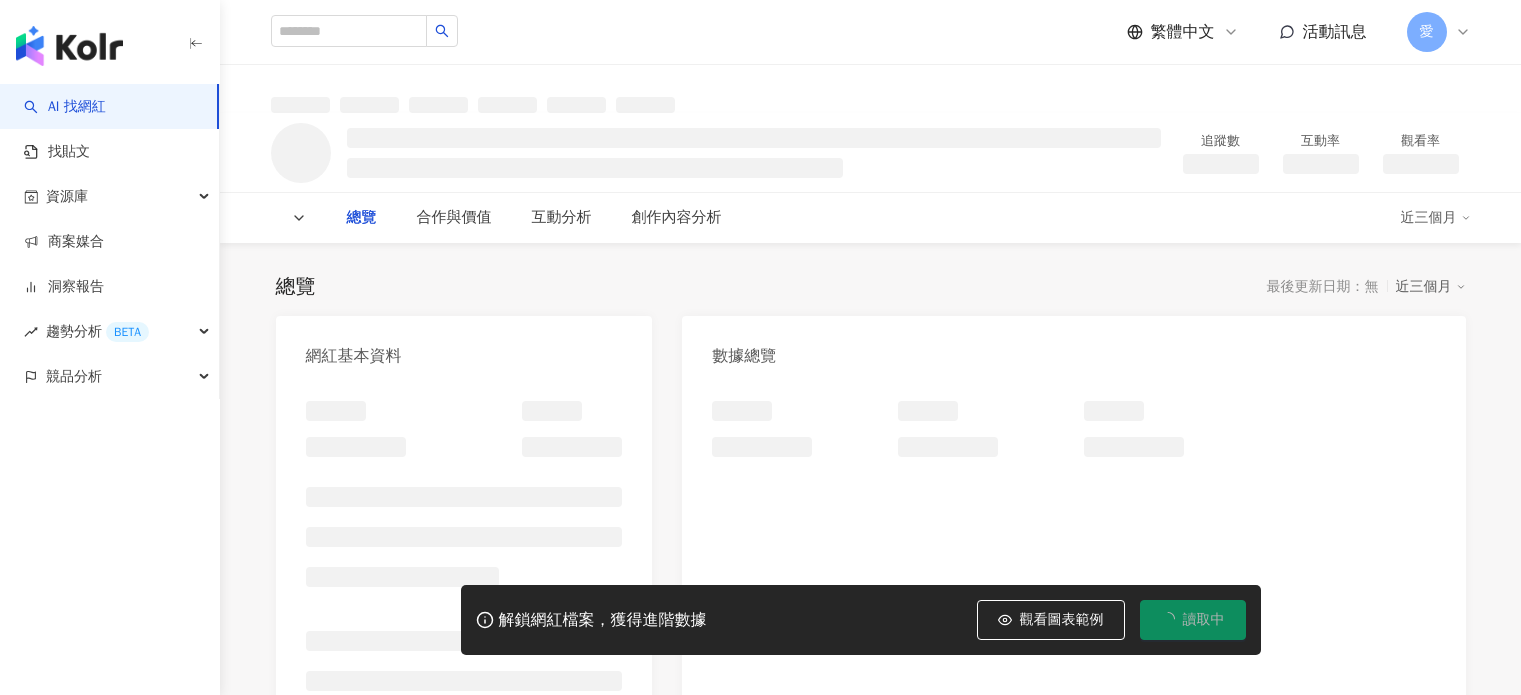 scroll, scrollTop: 0, scrollLeft: 0, axis: both 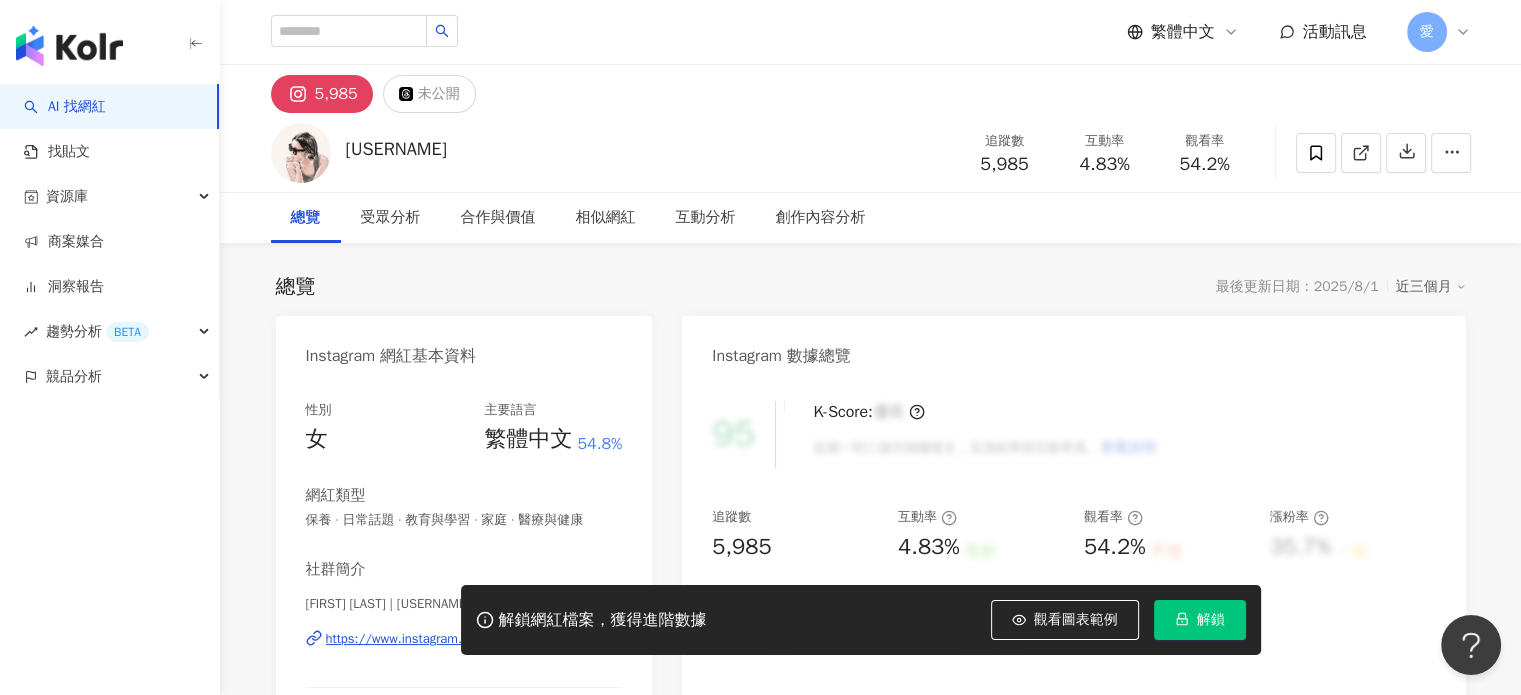 click on "解鎖網紅檔案，獲得進階數據 觀看圖表範例 解鎖" at bounding box center (760, 620) 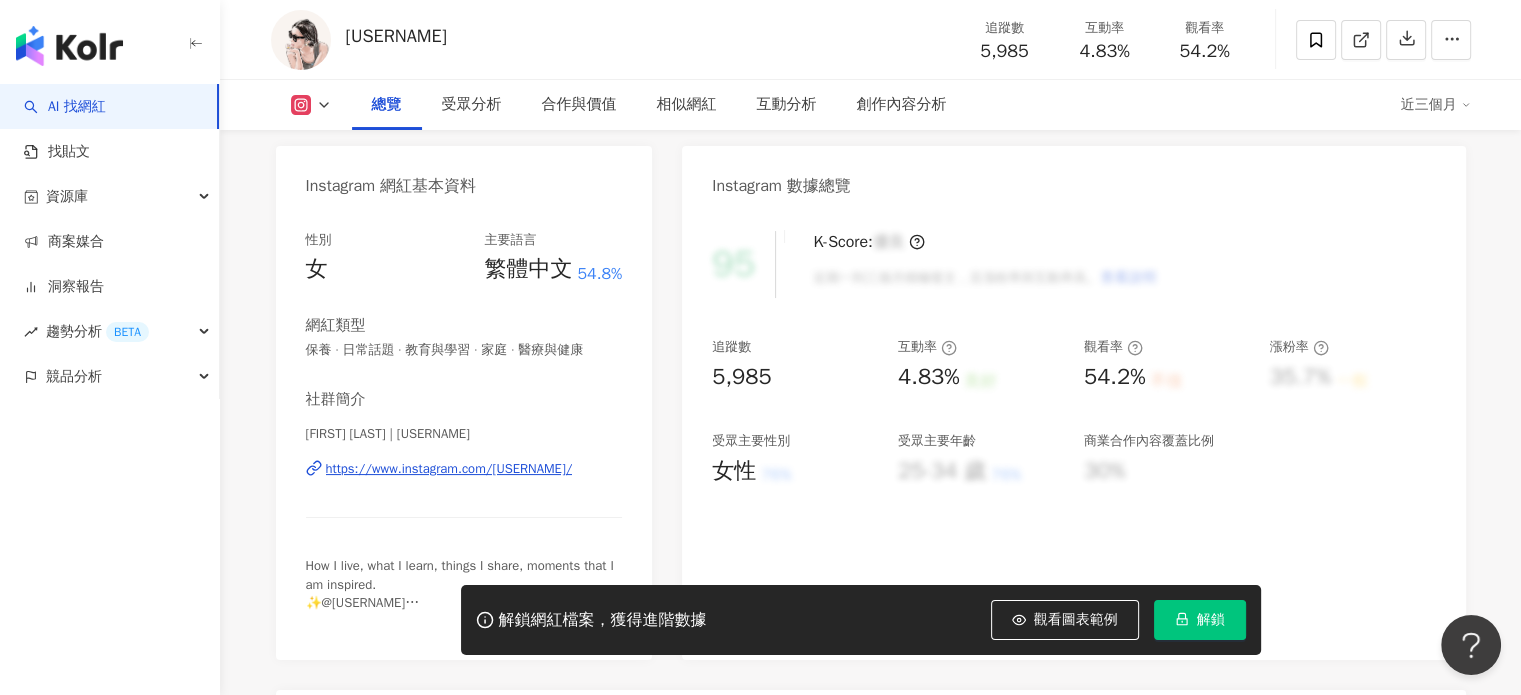 scroll, scrollTop: 200, scrollLeft: 0, axis: vertical 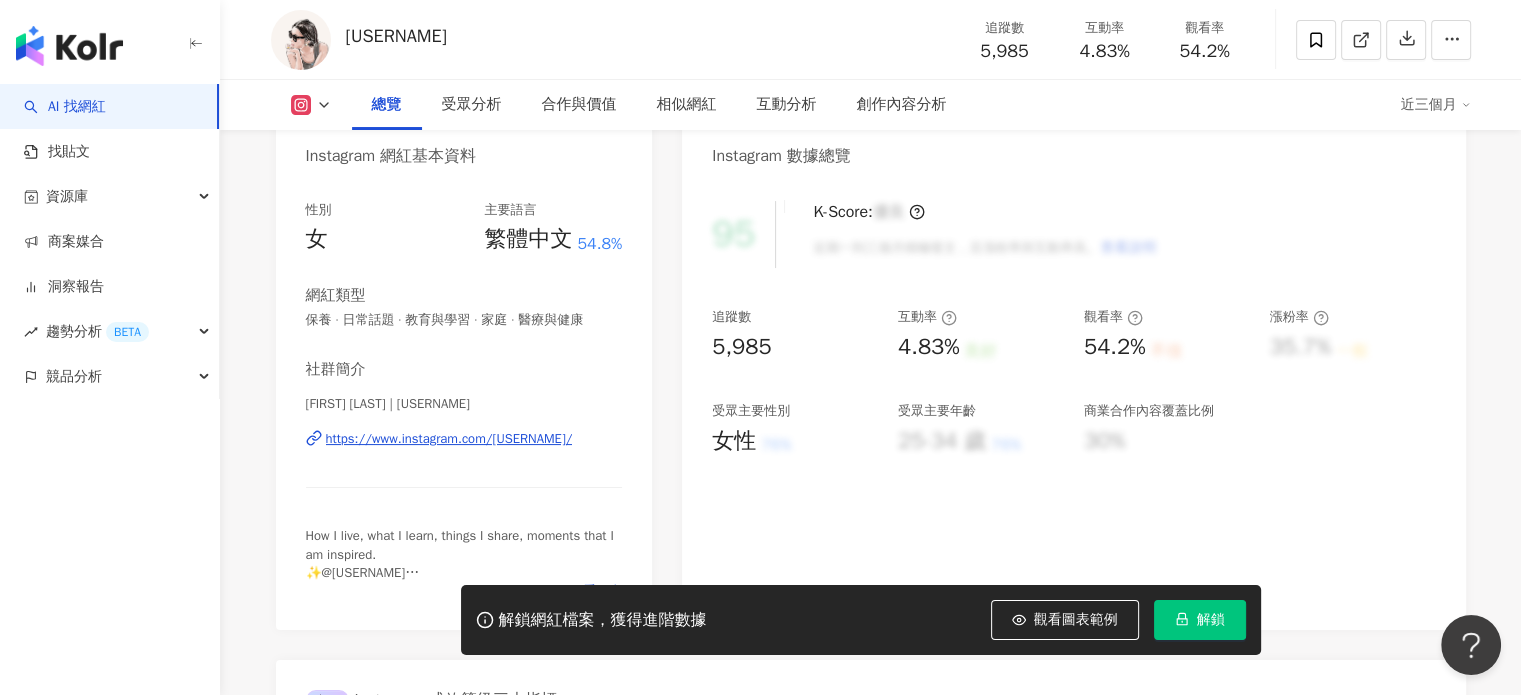 click on "https://www.instagram.com/amandachiu_c/" at bounding box center [449, 439] 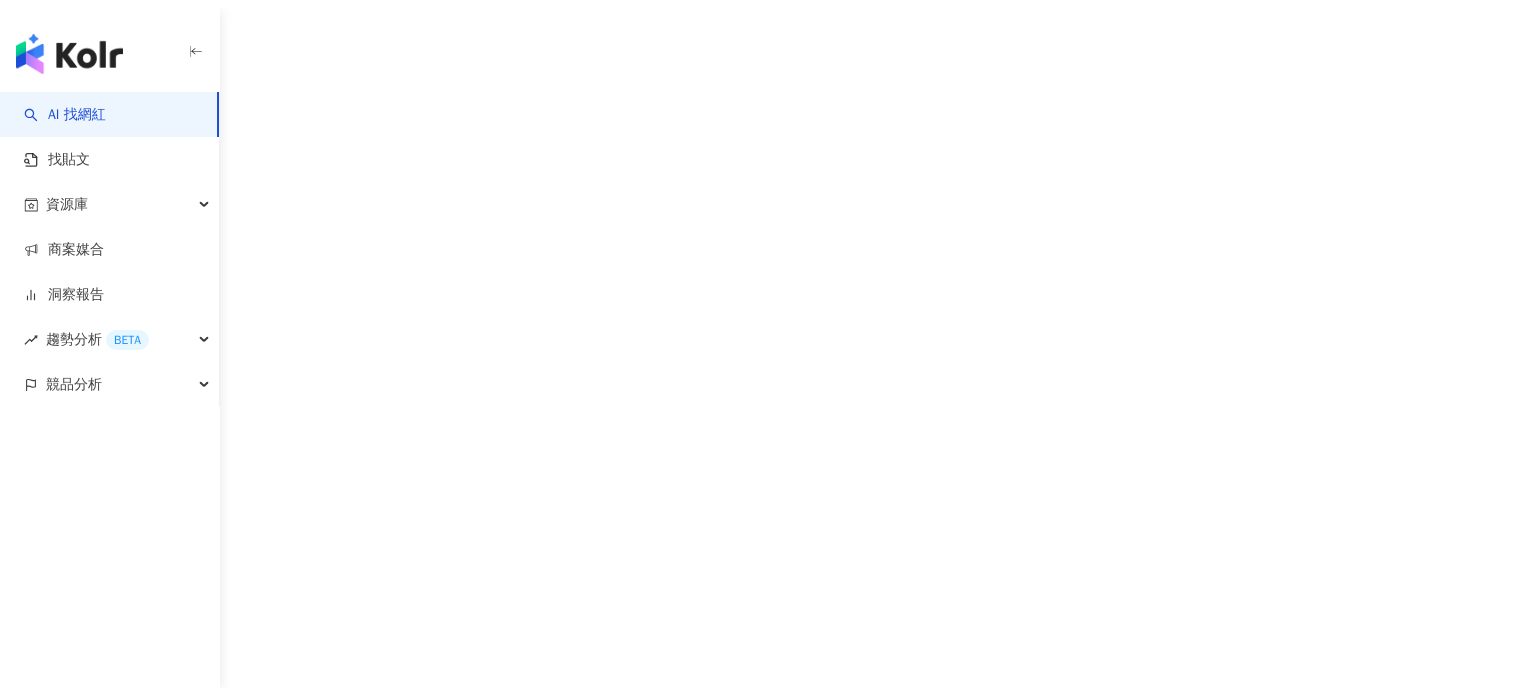 scroll, scrollTop: 0, scrollLeft: 0, axis: both 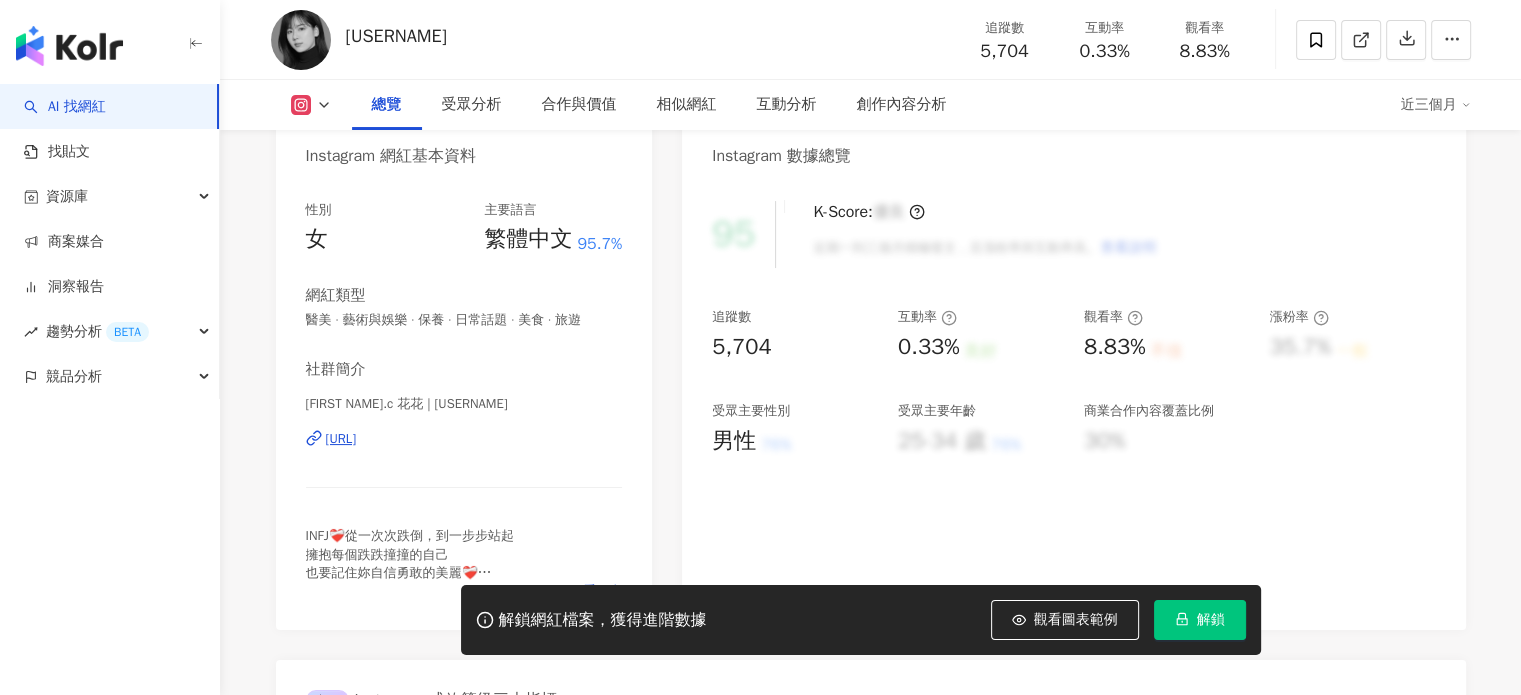click on "https://www.instagram.com/jessica_1127_love/" at bounding box center [341, 439] 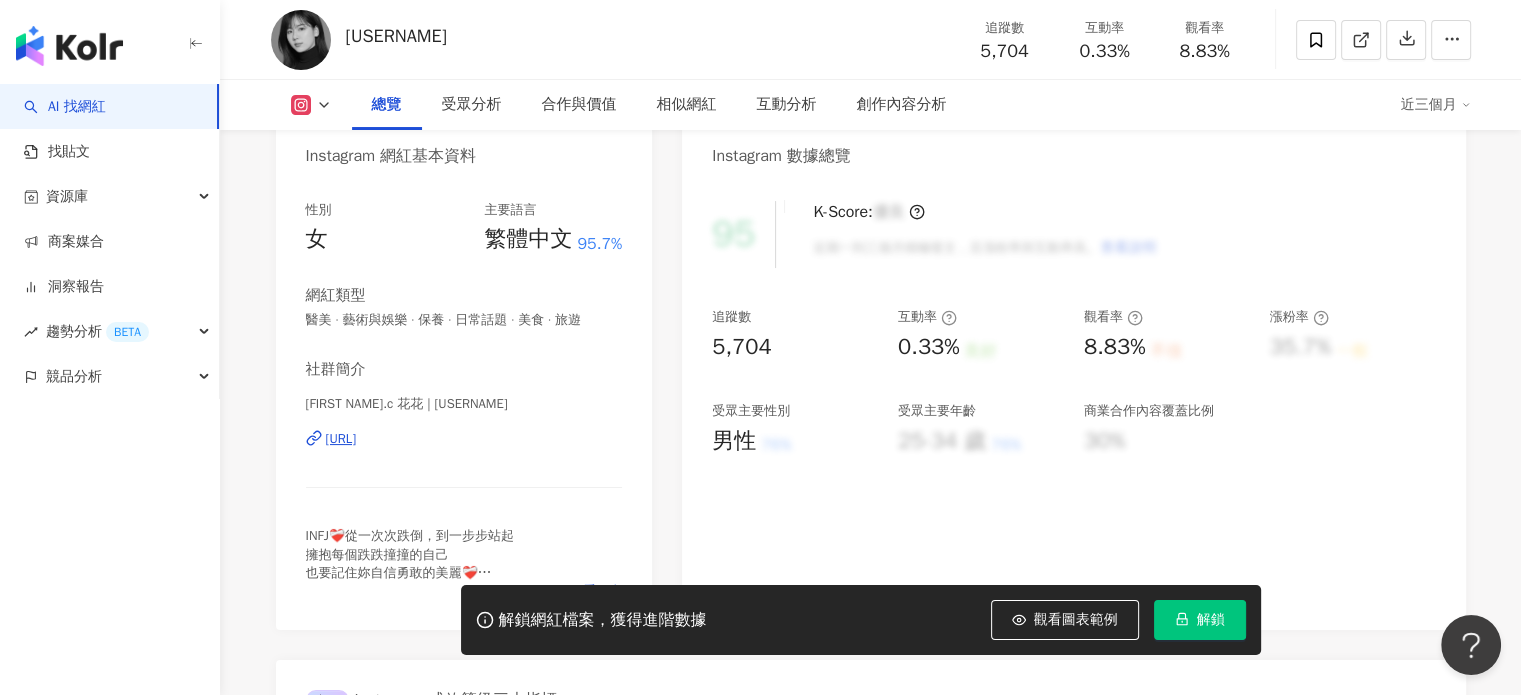 scroll, scrollTop: 0, scrollLeft: 0, axis: both 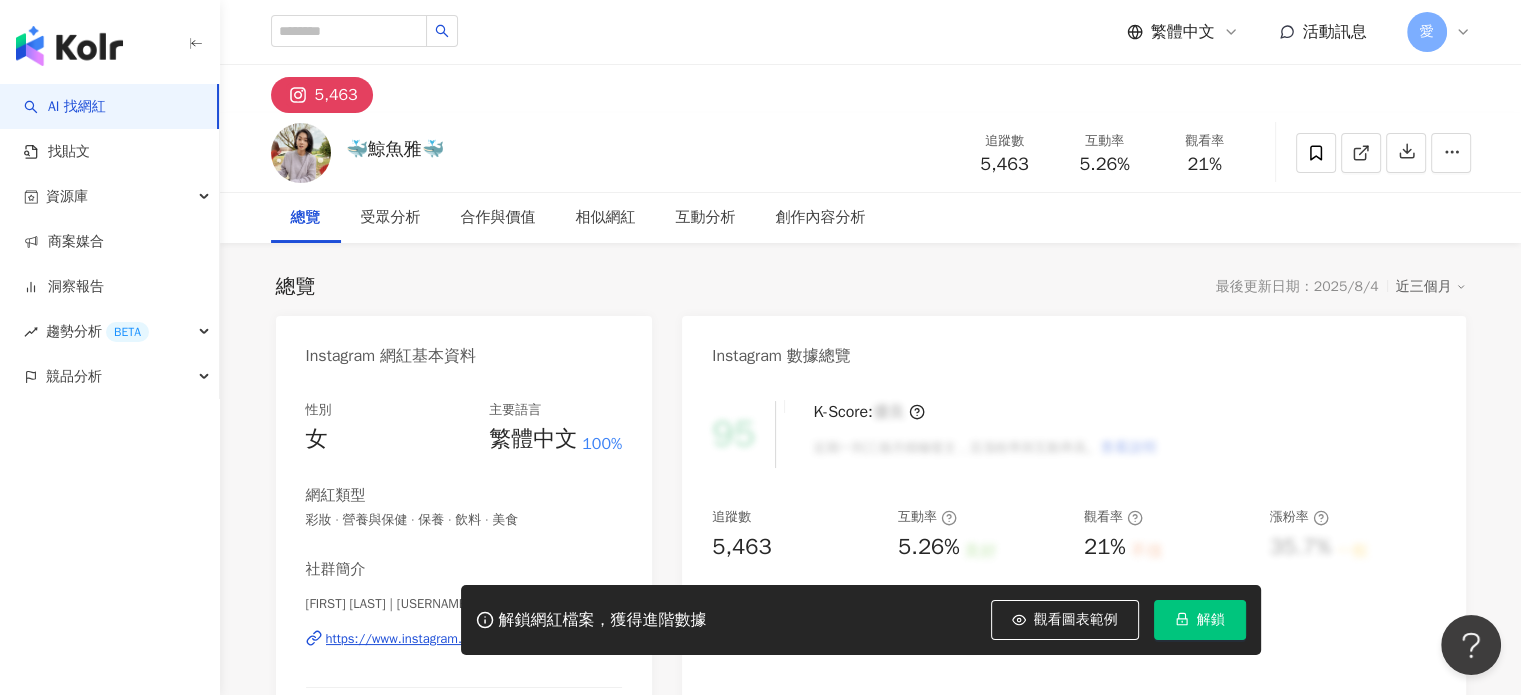 click on "解鎖網紅檔案，獲得進階數據 觀看圖表範例 解鎖" at bounding box center [760, 620] 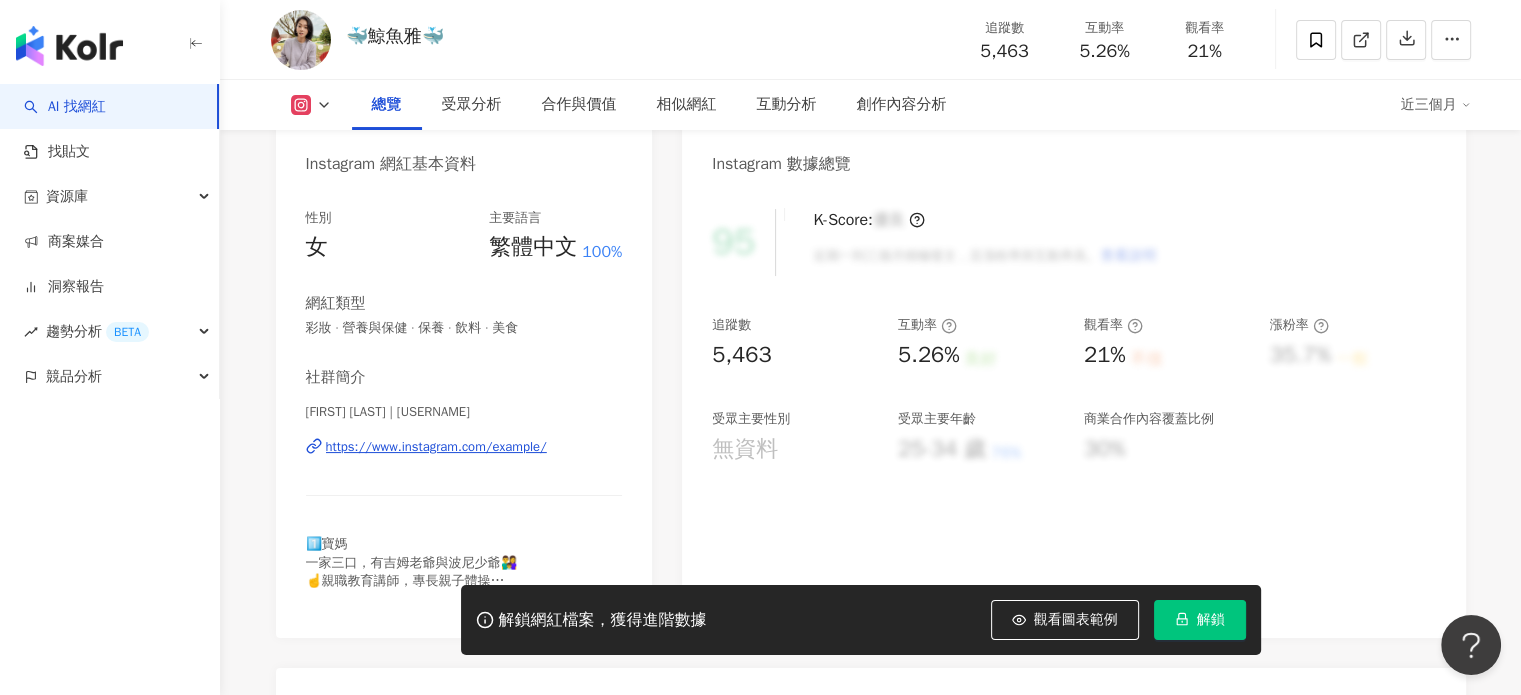 scroll, scrollTop: 200, scrollLeft: 0, axis: vertical 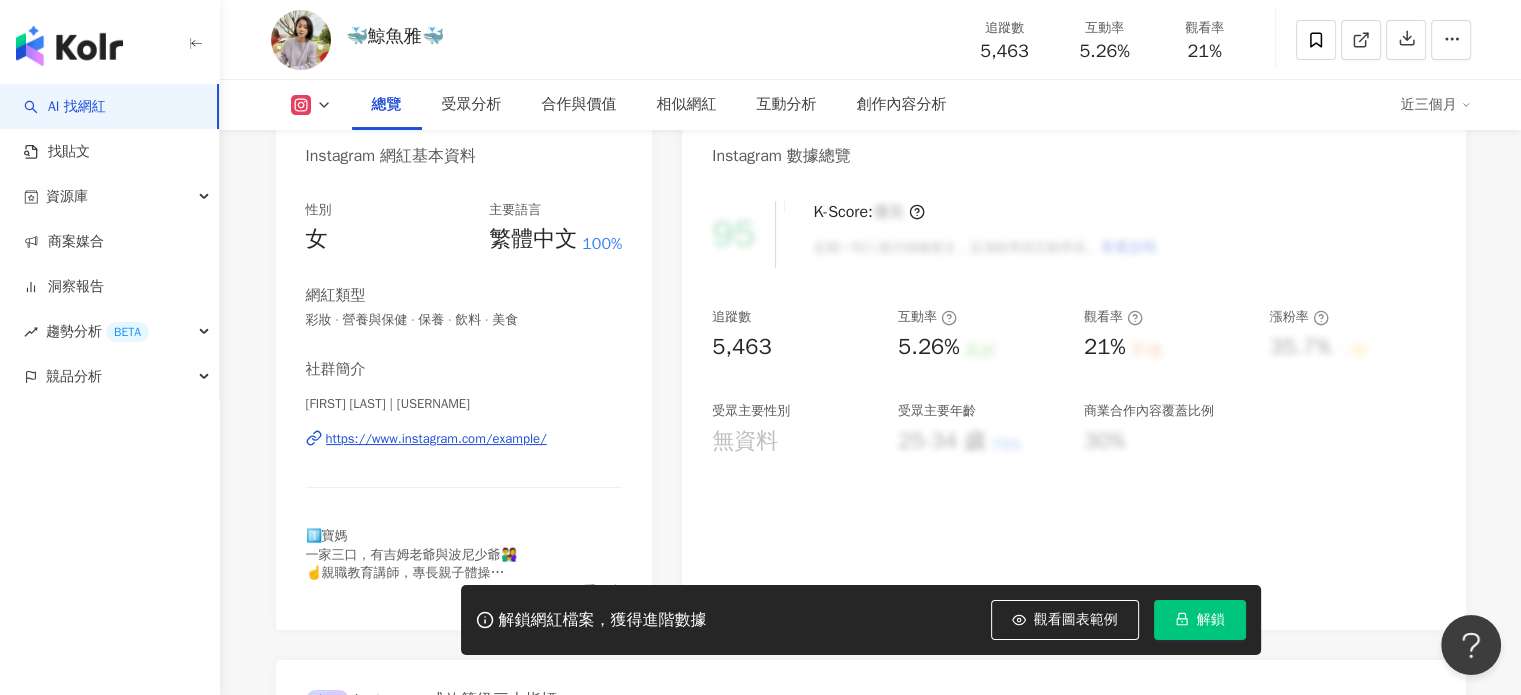 click on "https://www.instagram.com/whaleya2008/" at bounding box center (436, 439) 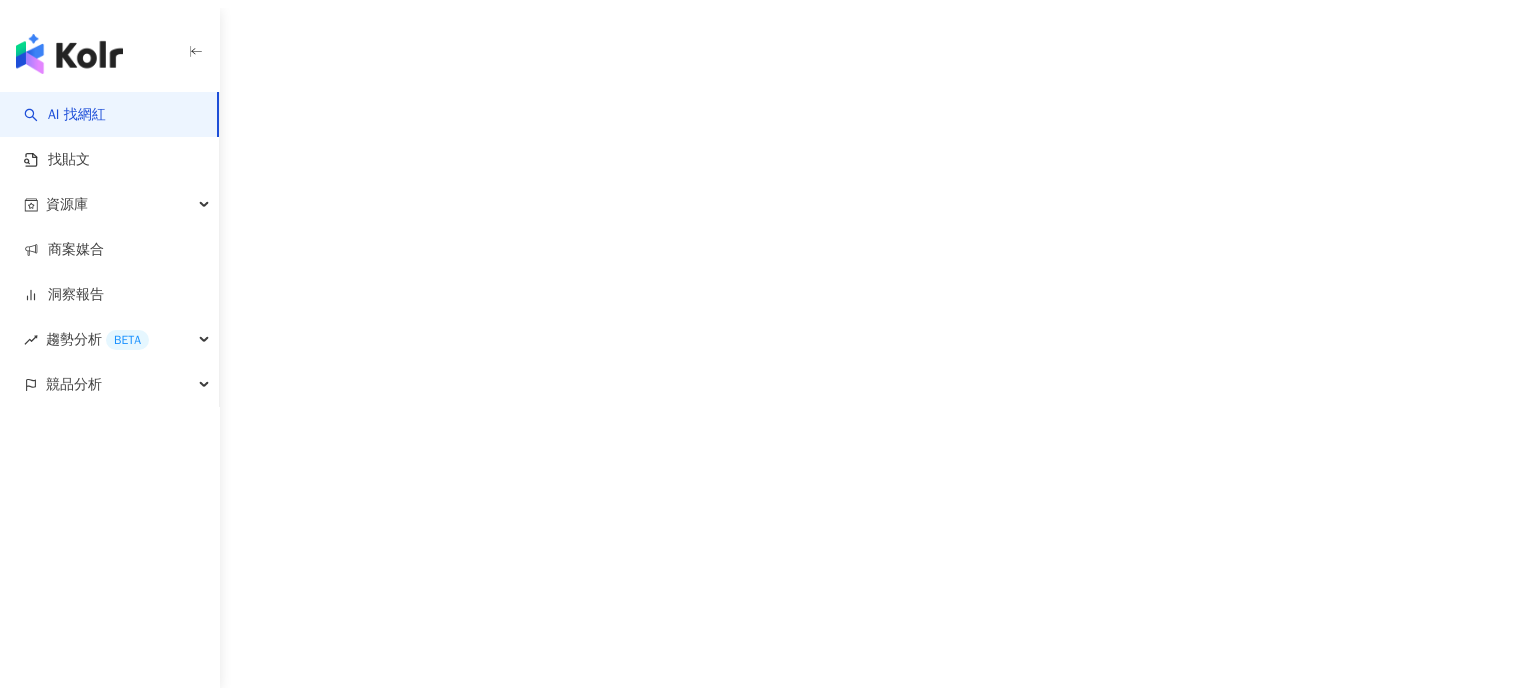 scroll, scrollTop: 0, scrollLeft: 0, axis: both 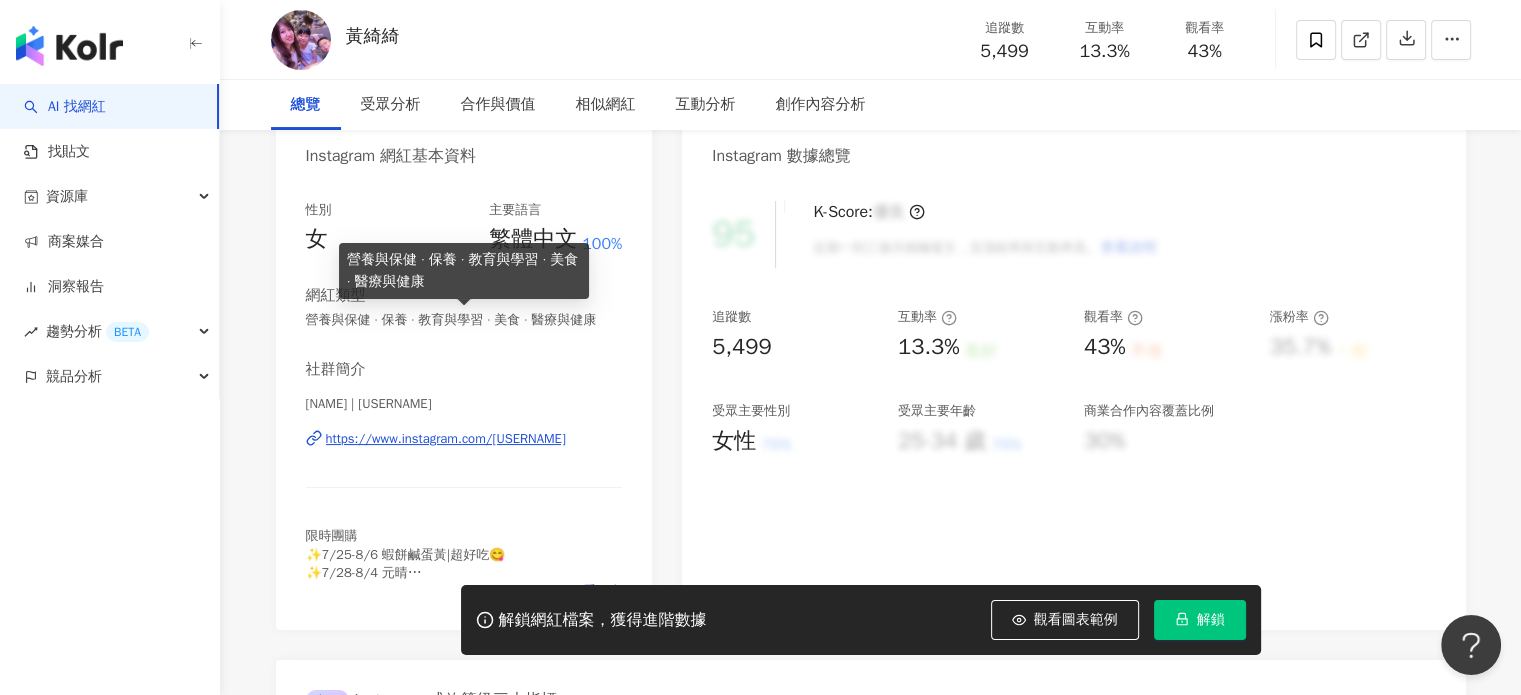 click on "https://www.instagram.com/love2010525/" at bounding box center [446, 439] 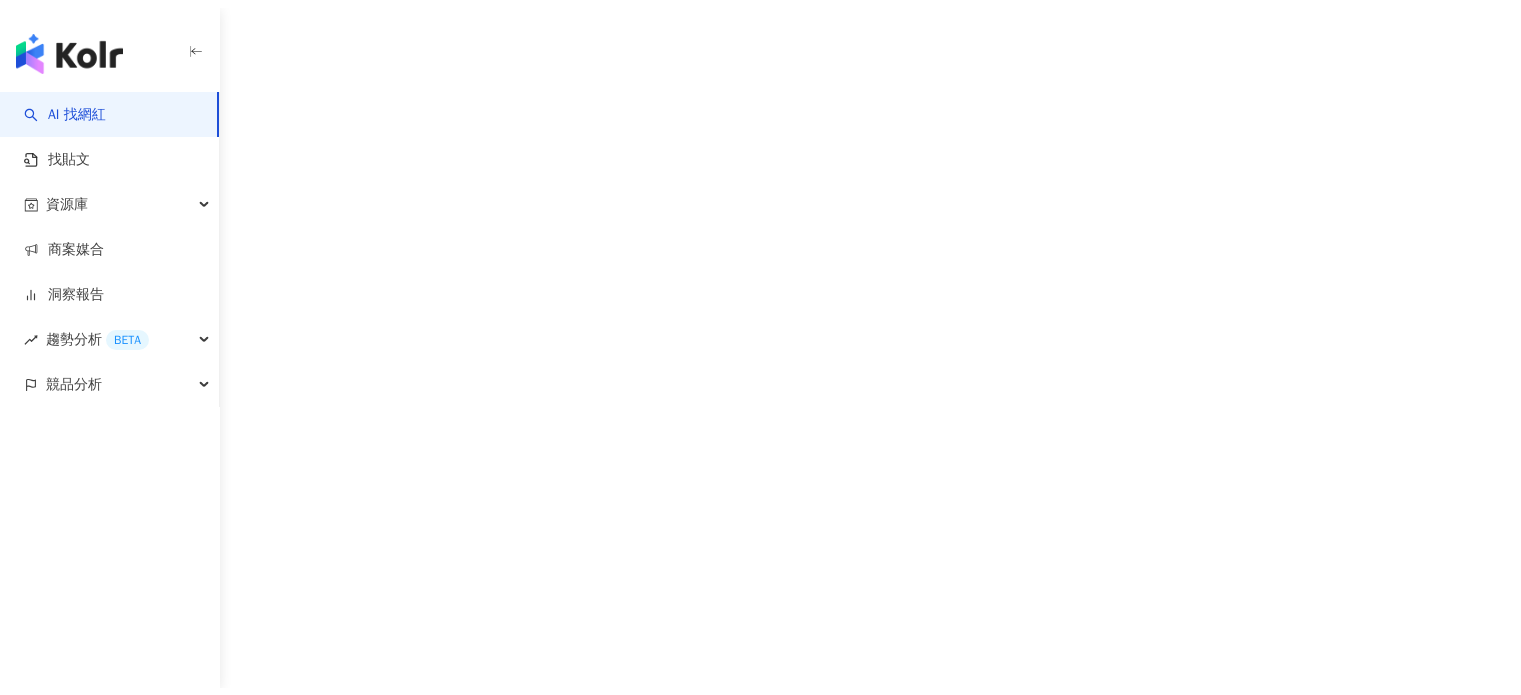 scroll, scrollTop: 0, scrollLeft: 0, axis: both 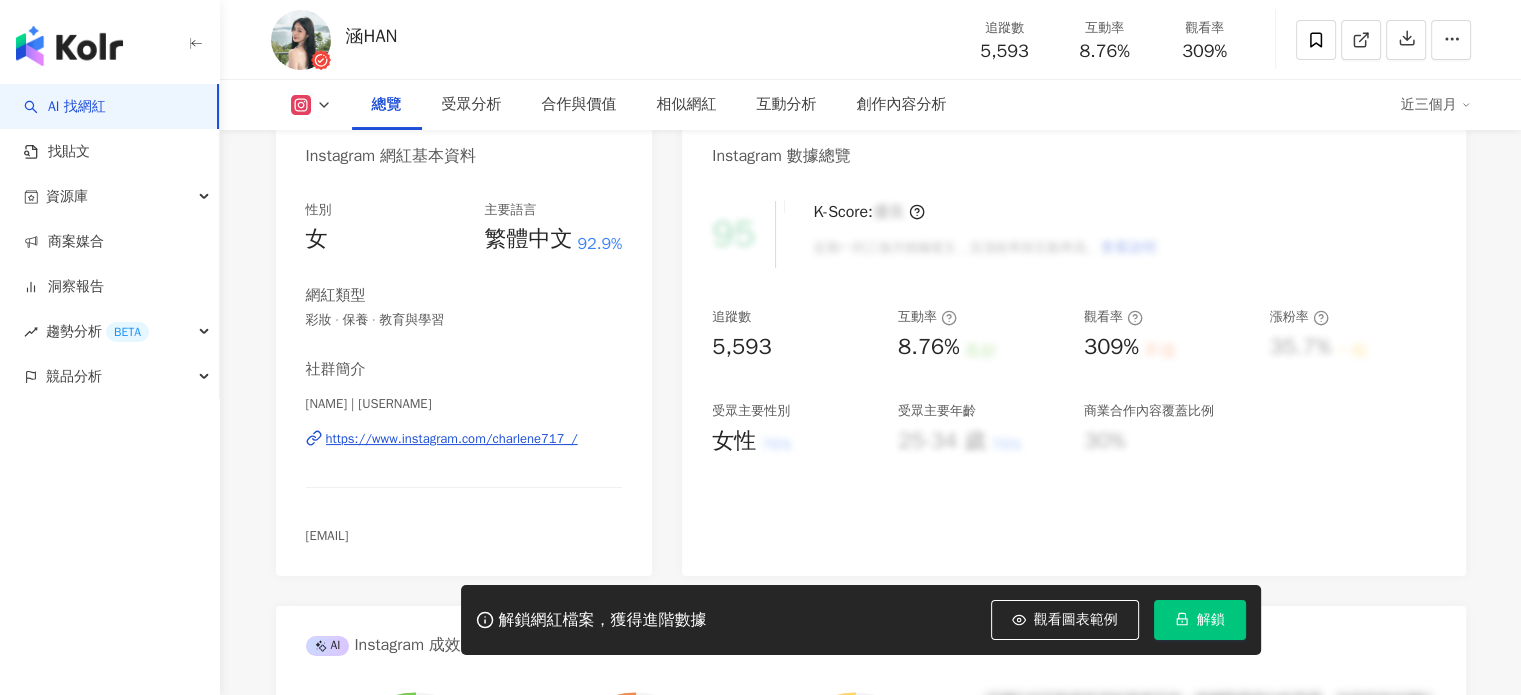 click on "https://www.instagram.com/charlene717_/" at bounding box center [452, 439] 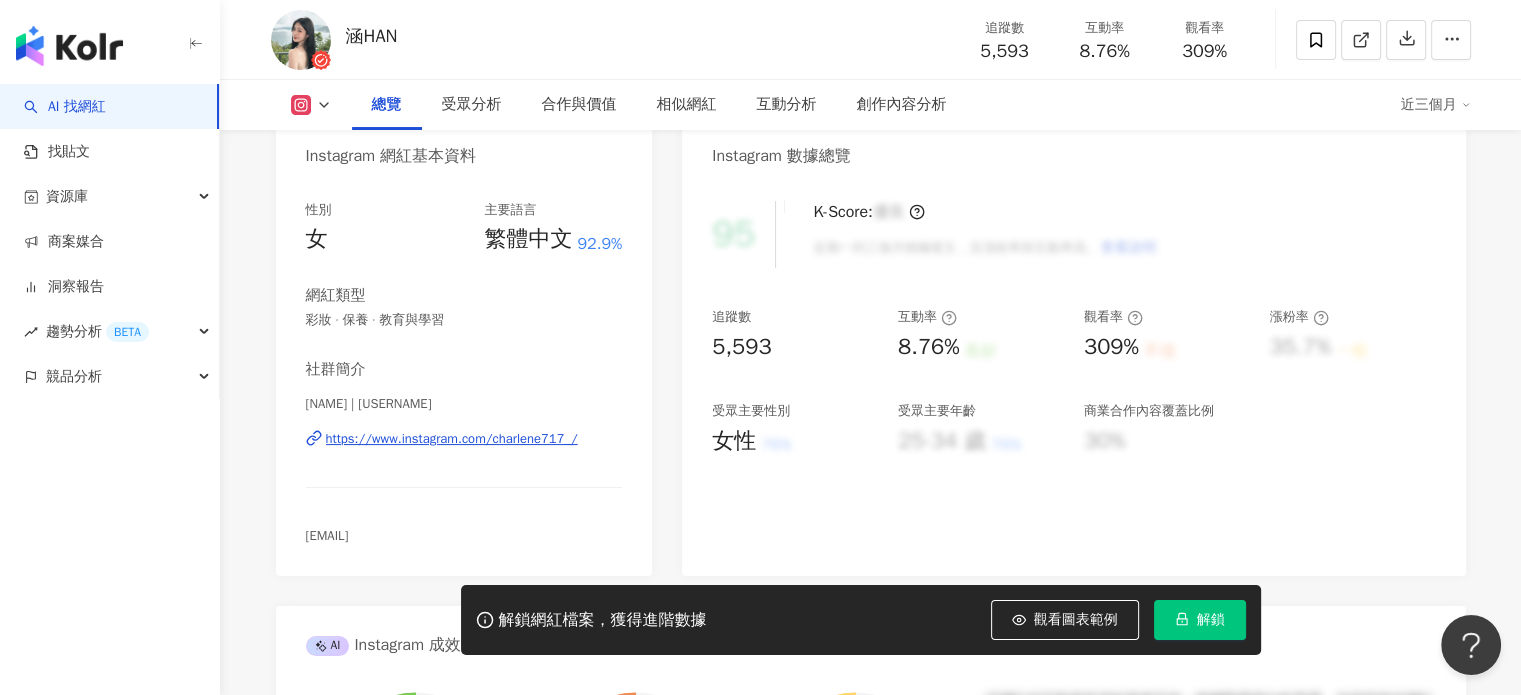 scroll, scrollTop: 0, scrollLeft: 0, axis: both 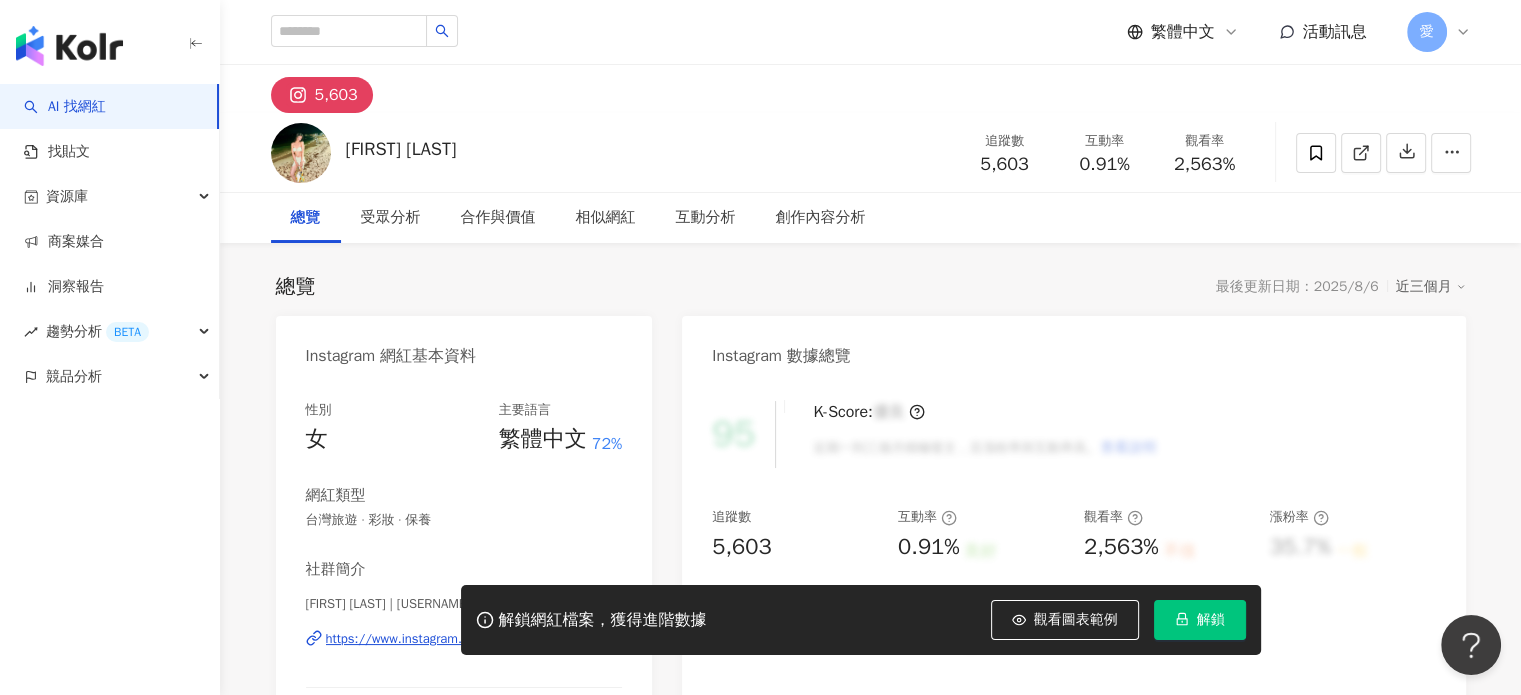 click on "解鎖網紅檔案，獲得進階數據 觀看圖表範例 解鎖" at bounding box center (760, 620) 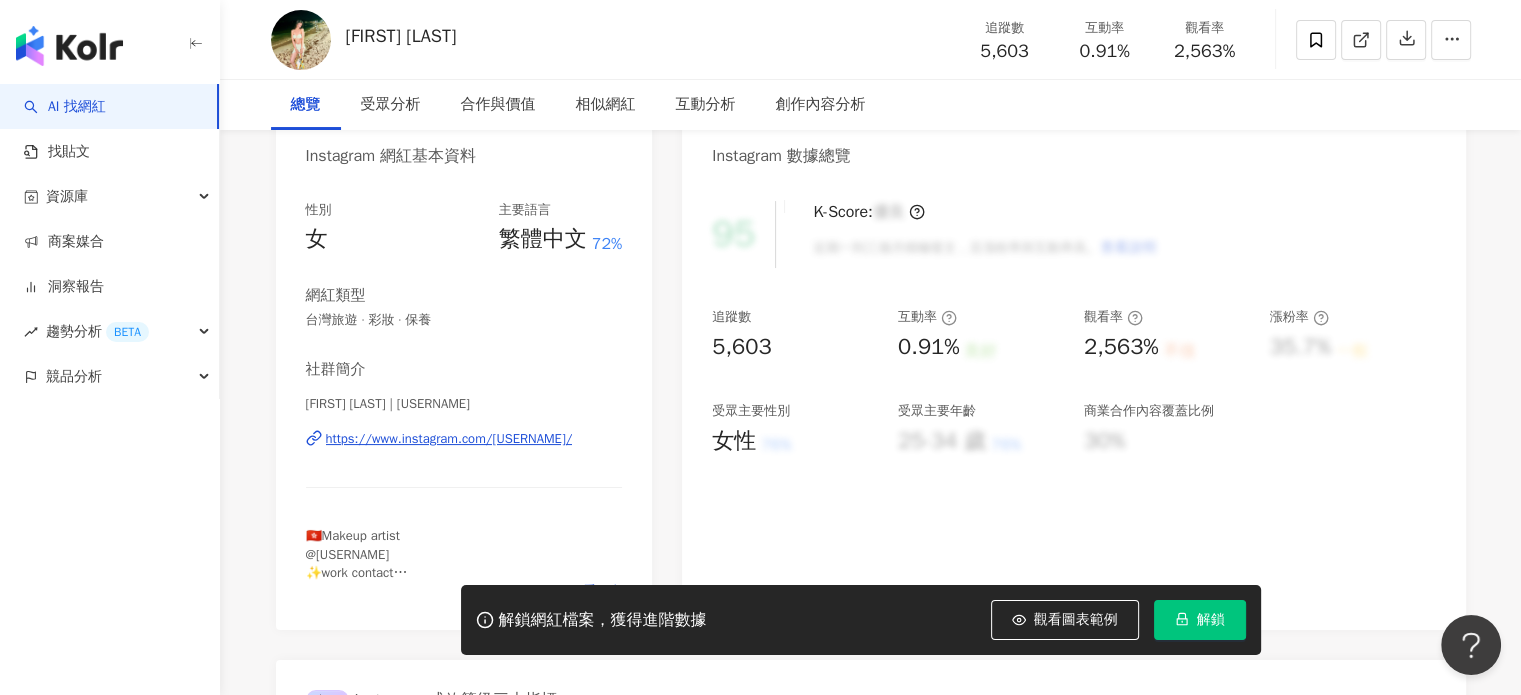 click on "https://www.instagram.com/nicole_lau0924/" at bounding box center [449, 439] 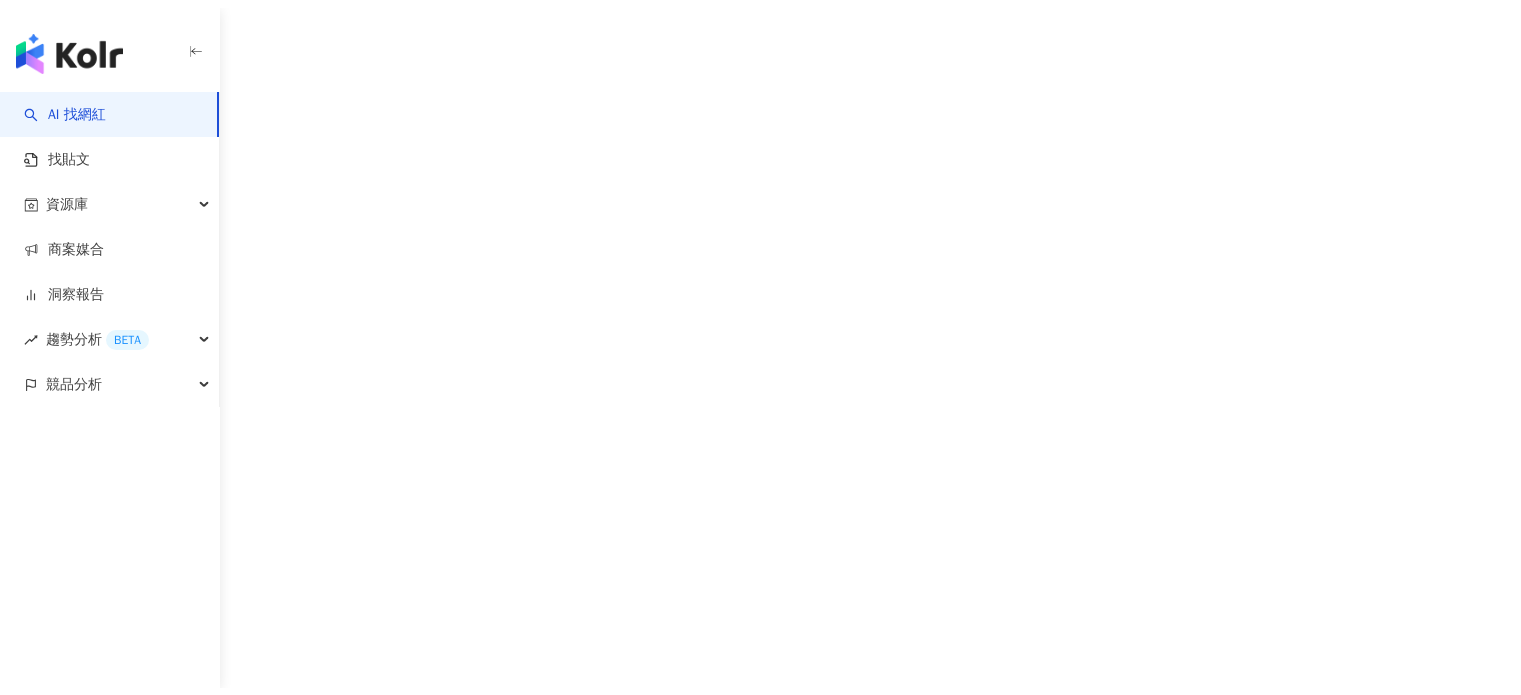 scroll, scrollTop: 0, scrollLeft: 0, axis: both 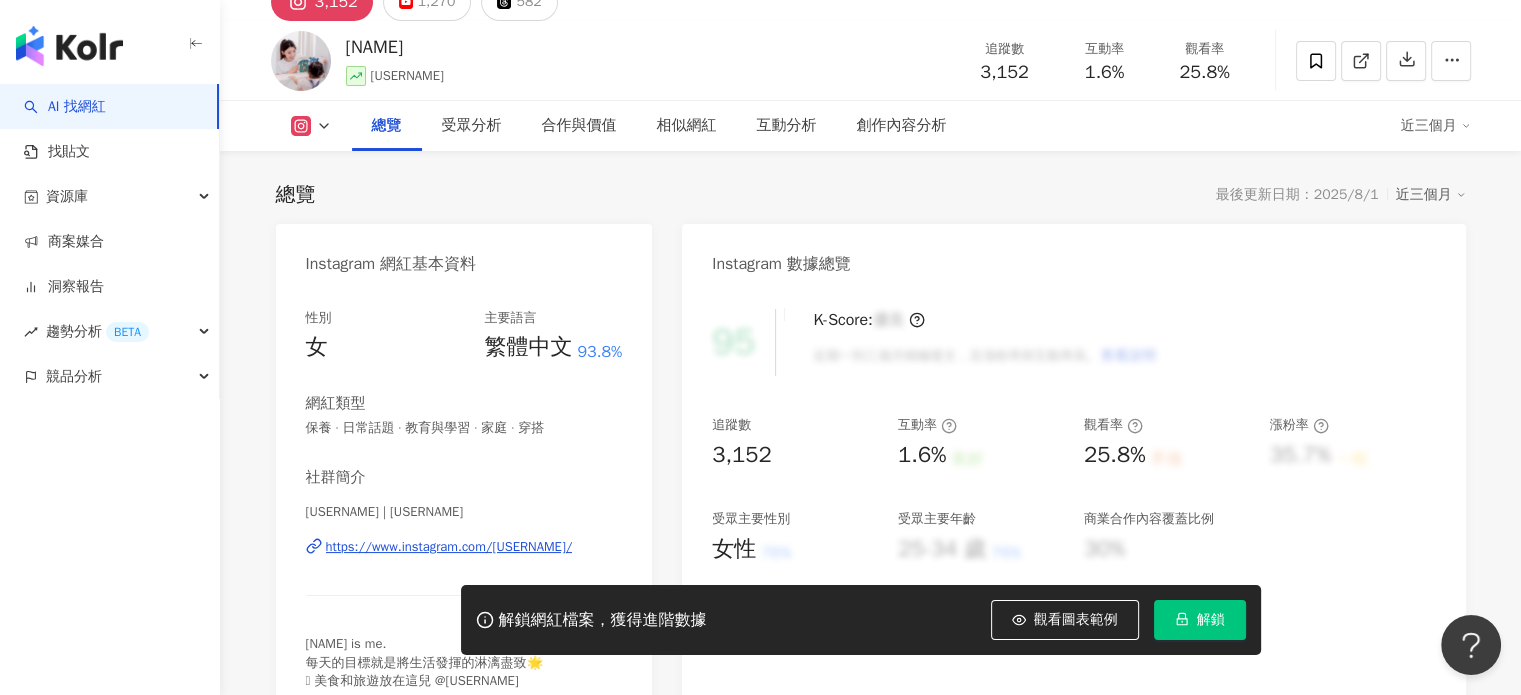 click on "https://www.instagram.com/[USERNAME]/" at bounding box center (449, 547) 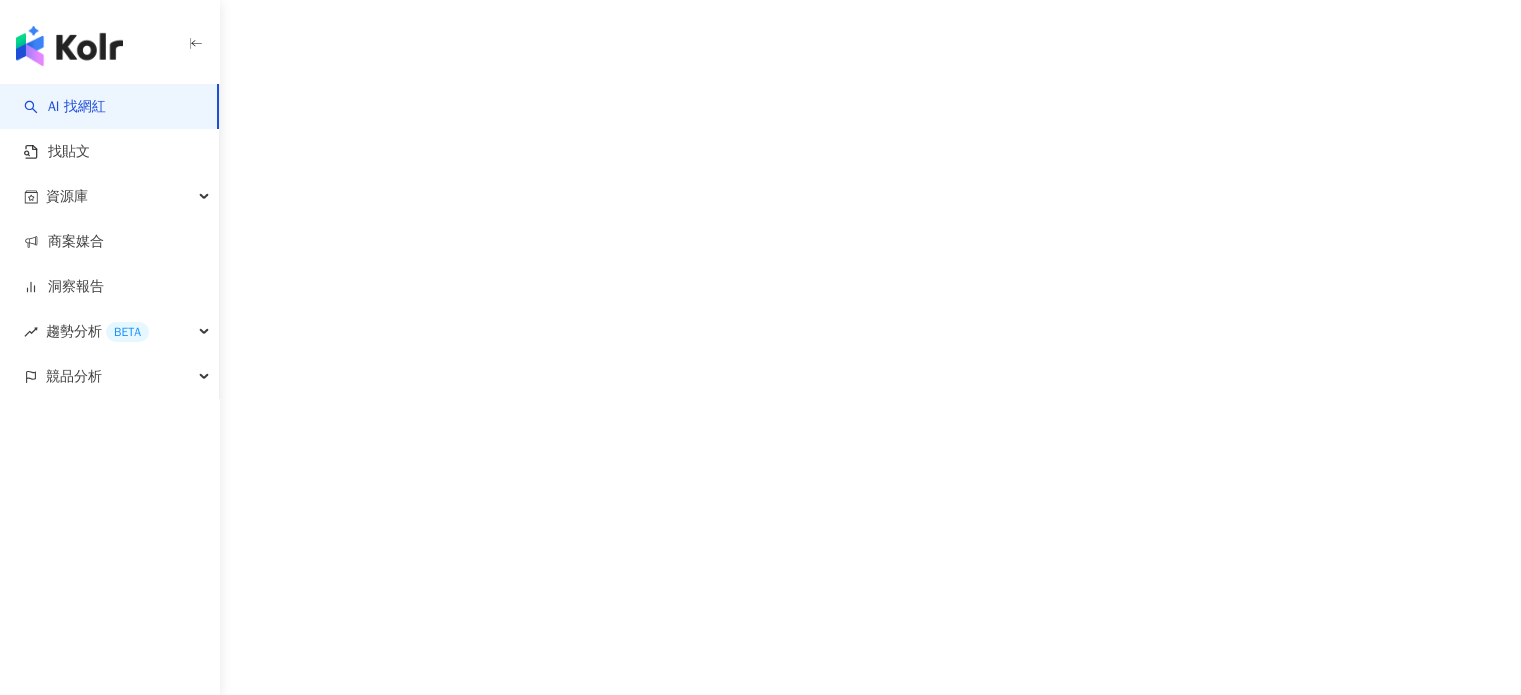 scroll, scrollTop: 0, scrollLeft: 0, axis: both 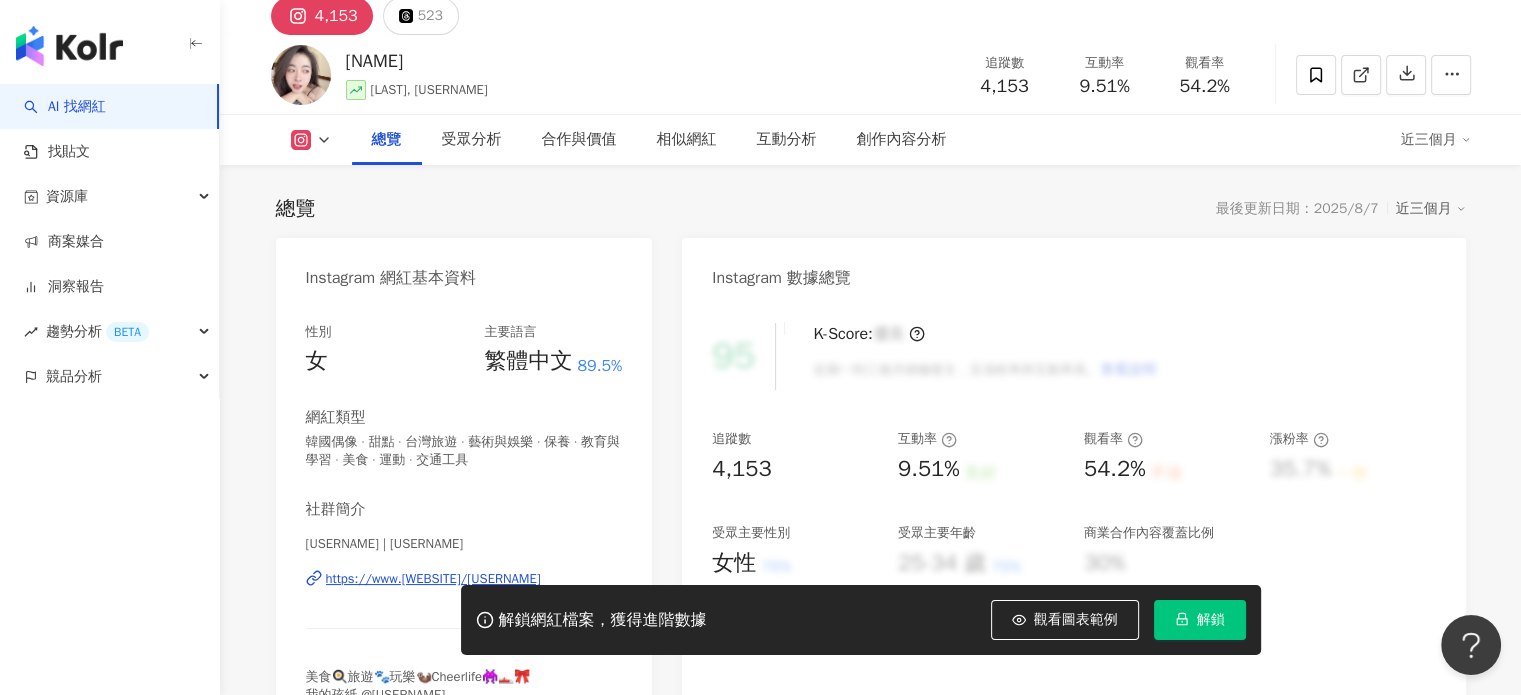 click on "https://www.instagram.com/cheer_anneliu/" at bounding box center [433, 579] 